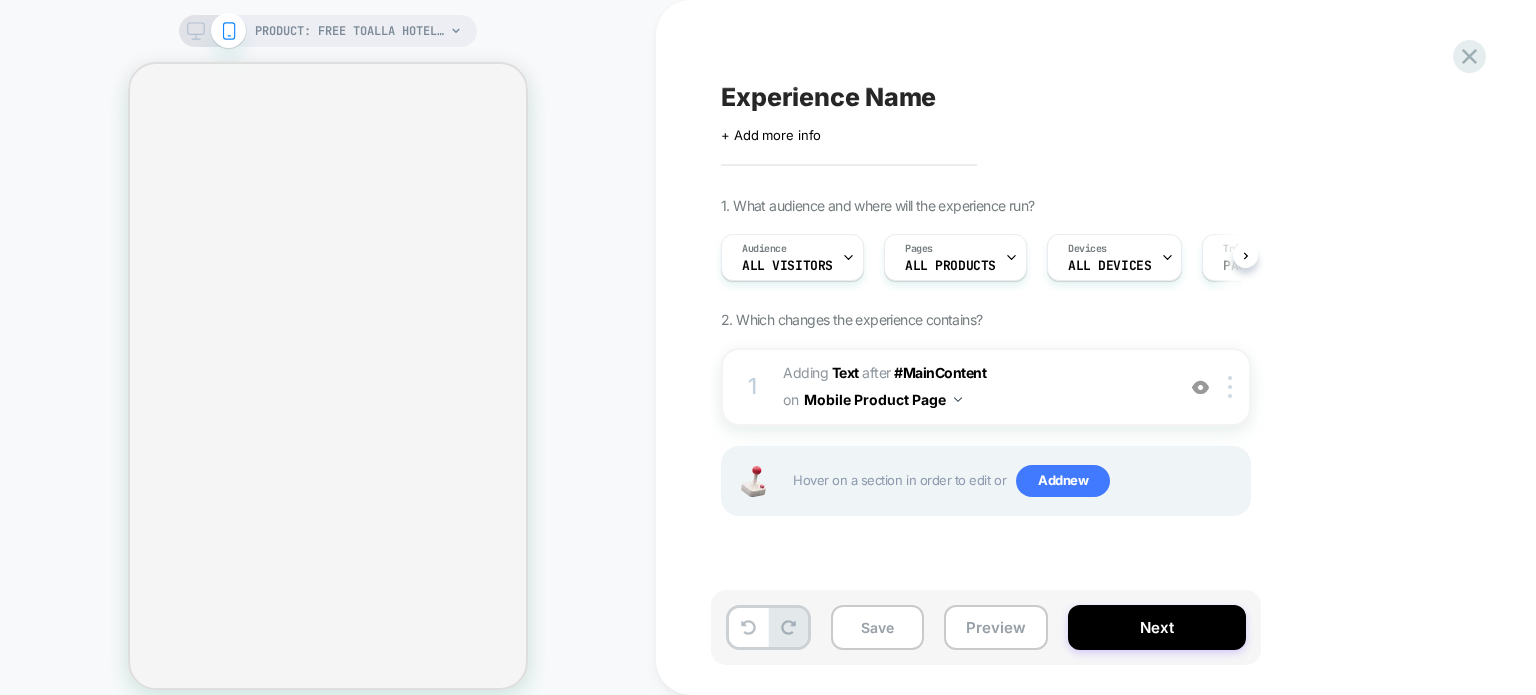 scroll, scrollTop: 0, scrollLeft: 0, axis: both 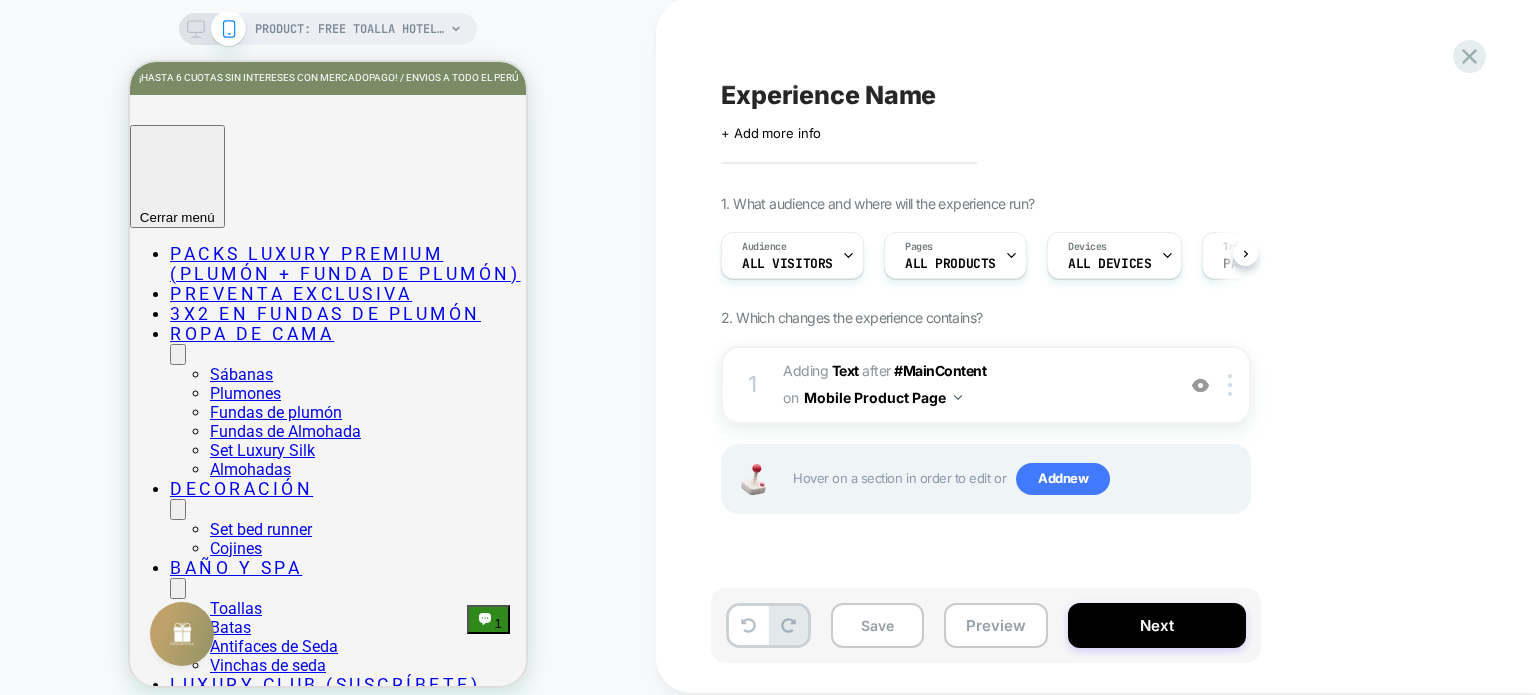 click on "PRODUCT: Free Toalla Hotelera de Mano [docapp gift blanca] PRODUCT: Free Toalla Hotelera de Mano [docapp gift blanca]" at bounding box center (328, 358) 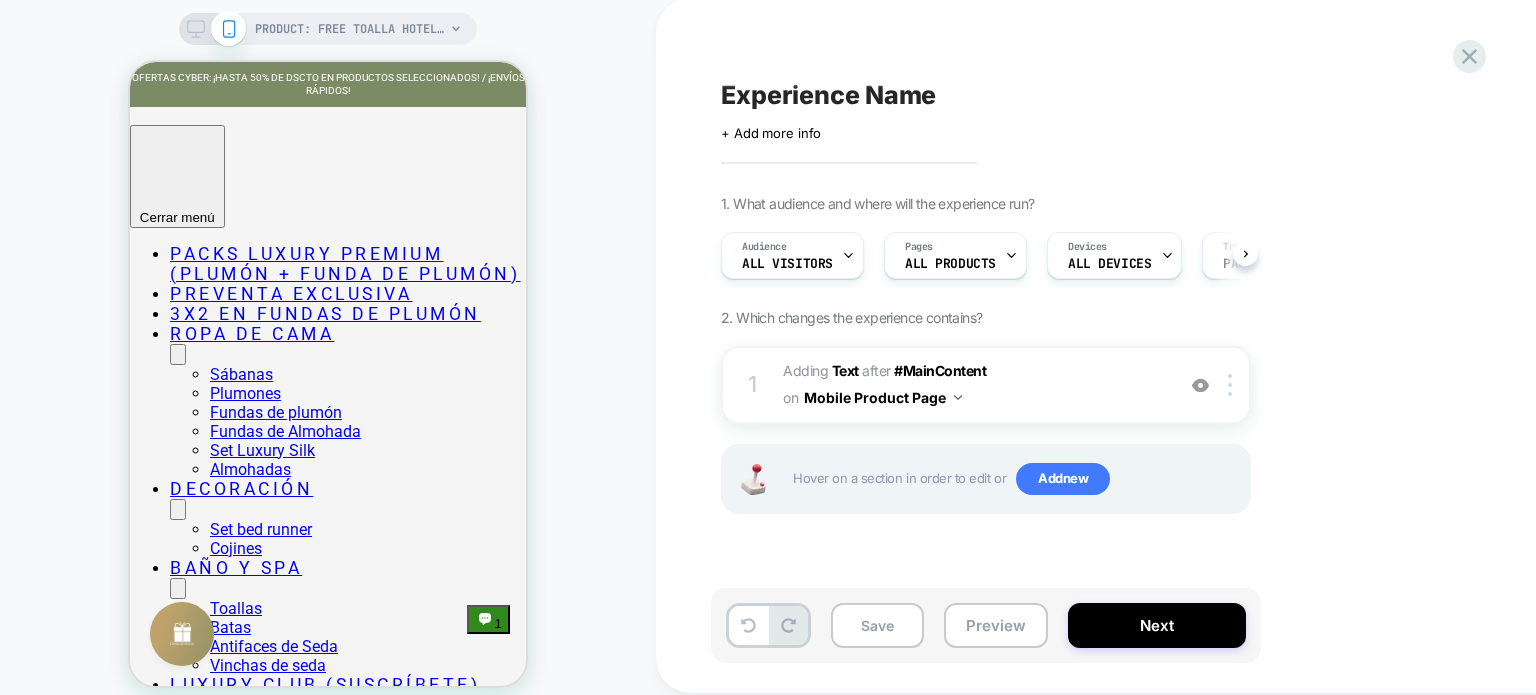 click on "PRODUCT: Free Toalla Hotelera de Mano [docapp gift blanca] PRODUCT: Free Toalla Hotelera de Mano [docapp gift blanca]" at bounding box center (328, 358) 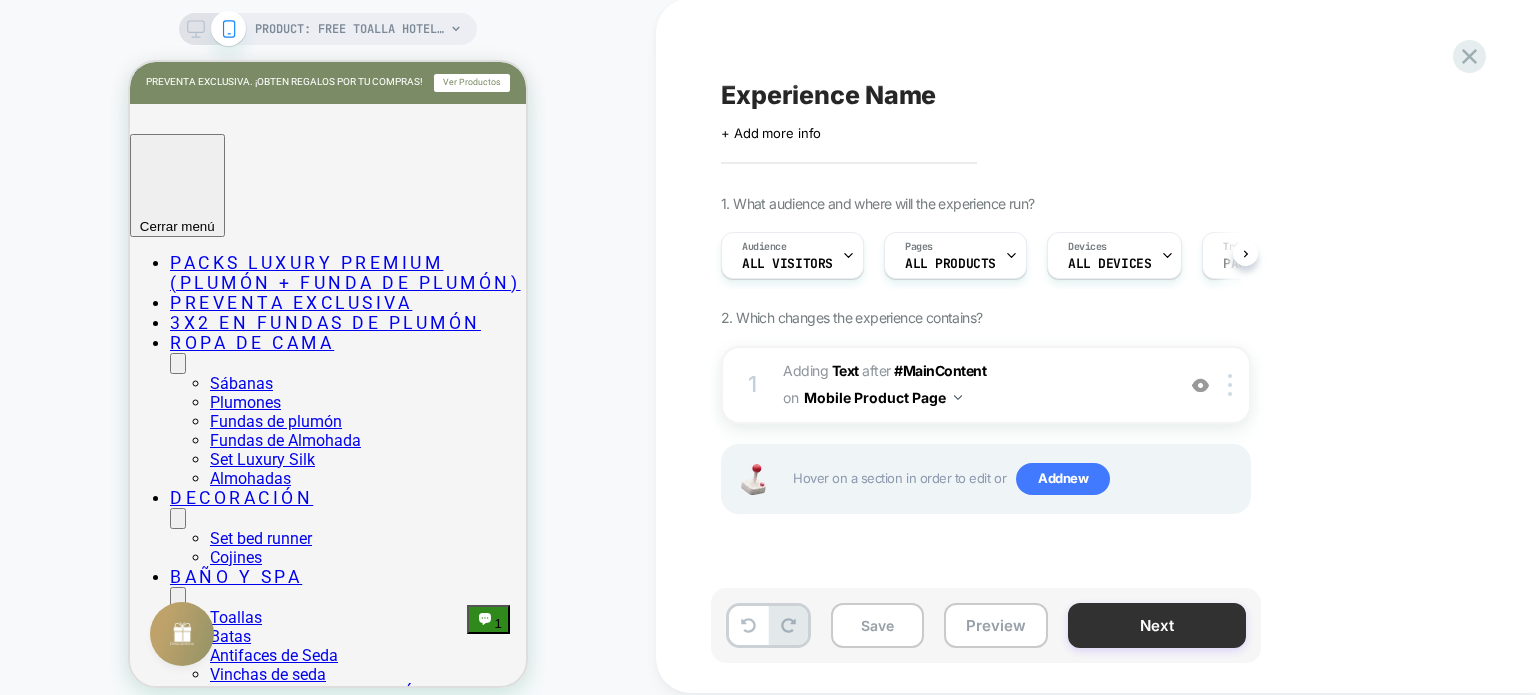 click on "Next" at bounding box center (1157, 625) 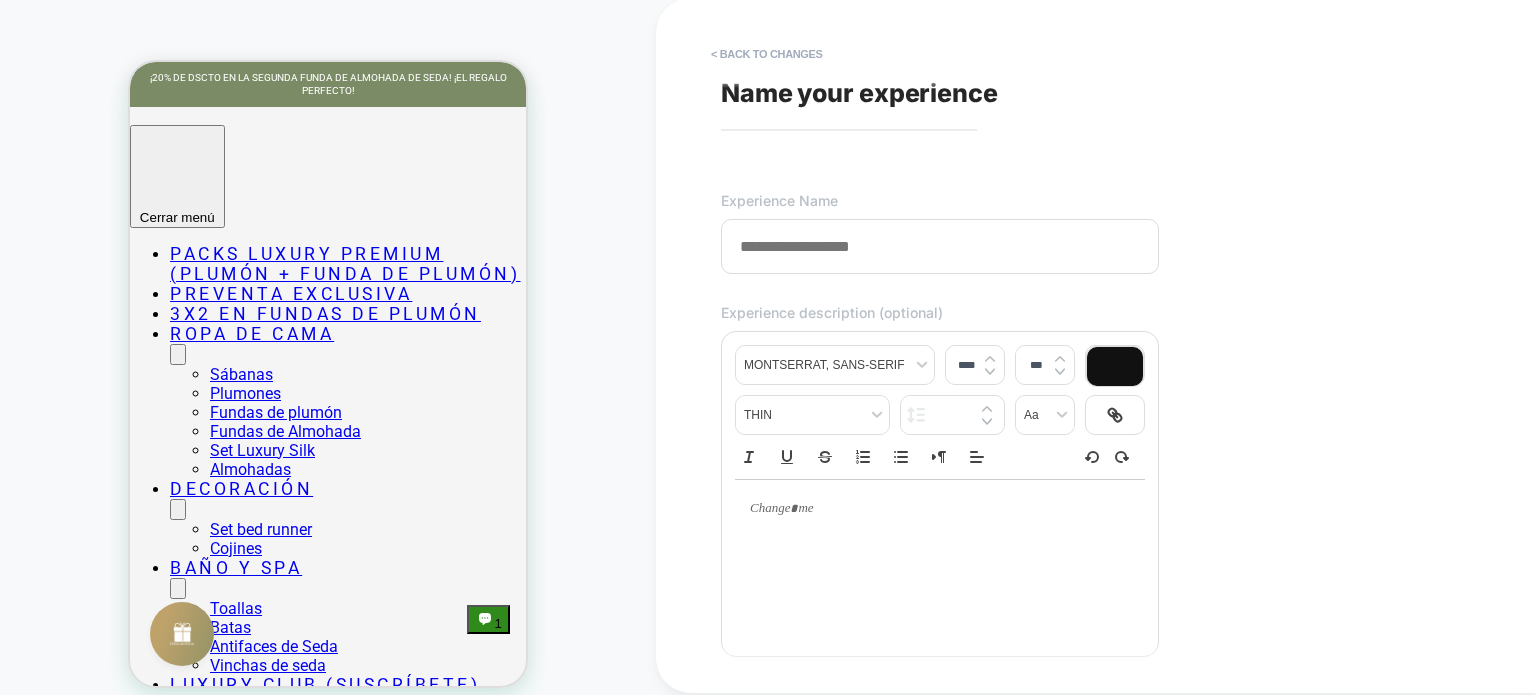 click at bounding box center (940, 246) 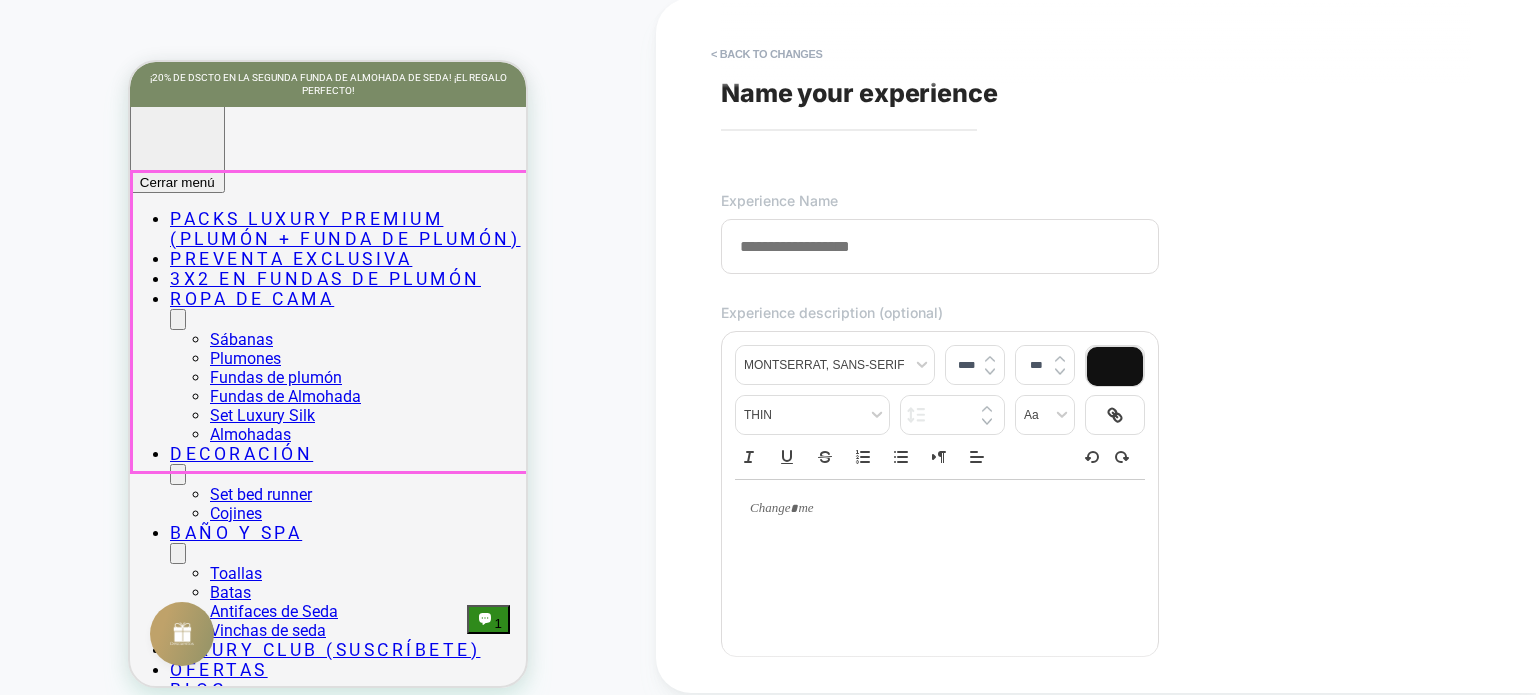 scroll, scrollTop: 0, scrollLeft: 0, axis: both 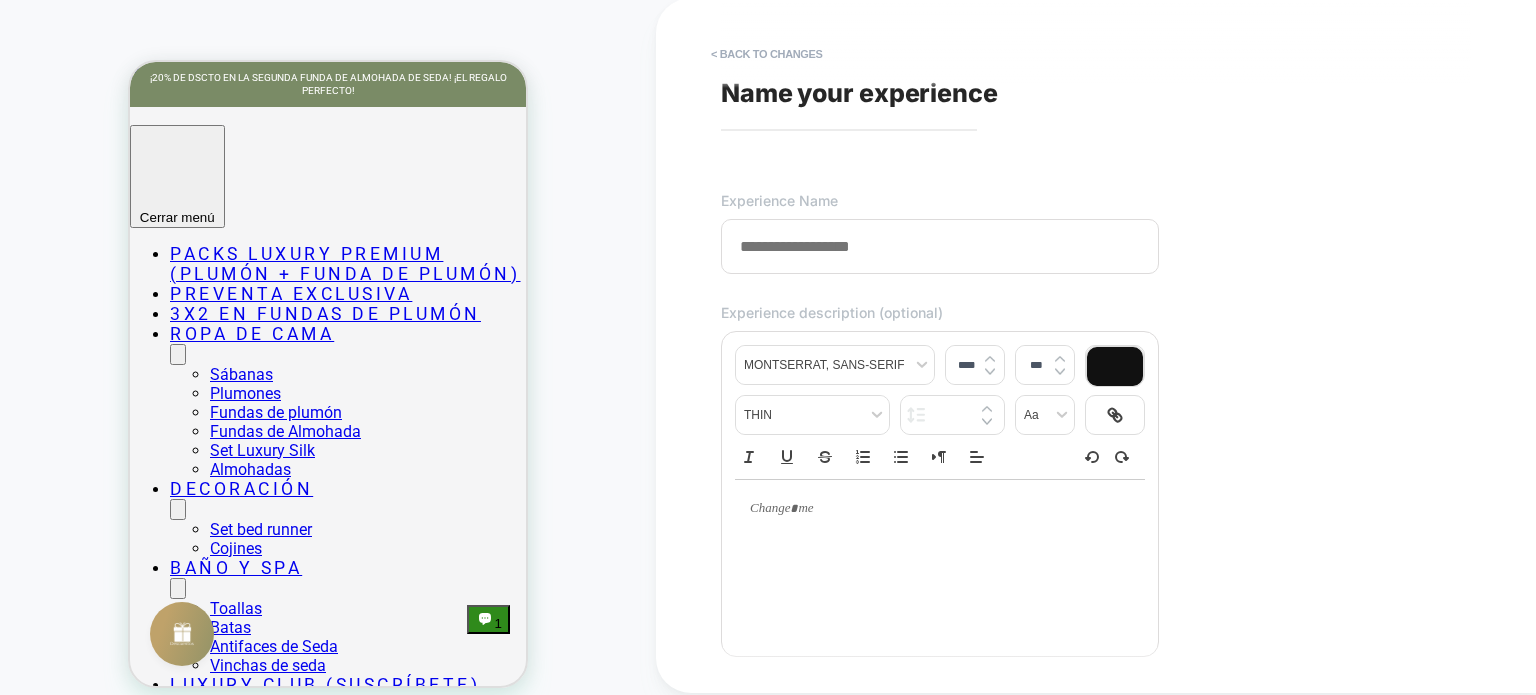 click at bounding box center (940, 246) 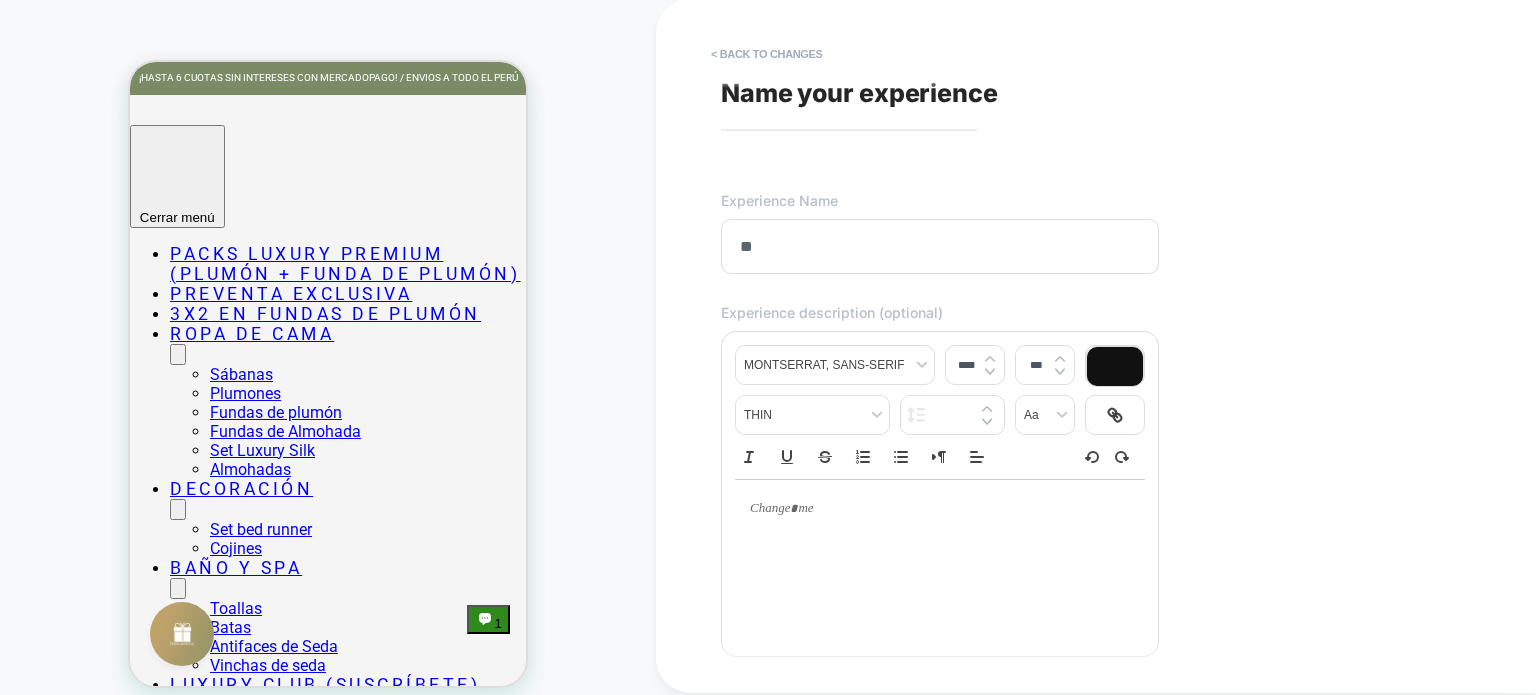 type on "*" 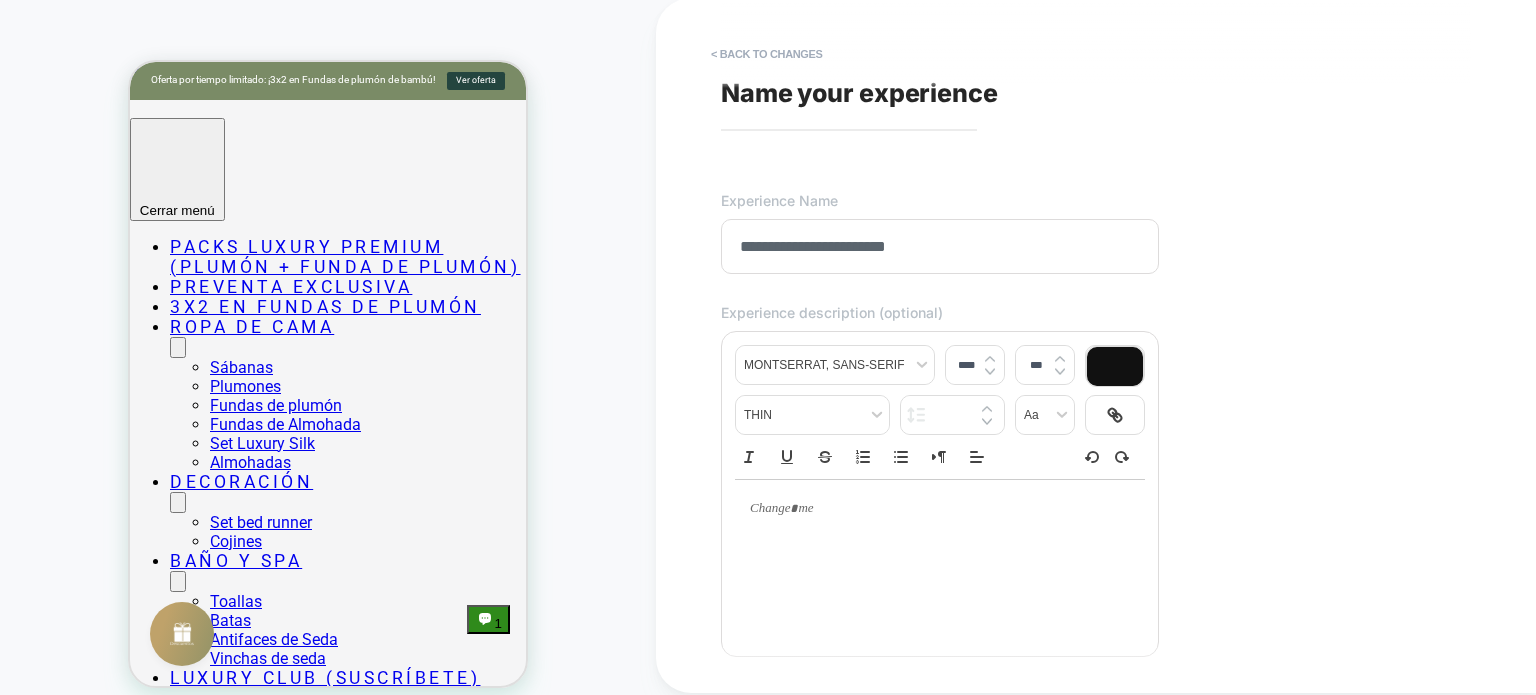 type on "**********" 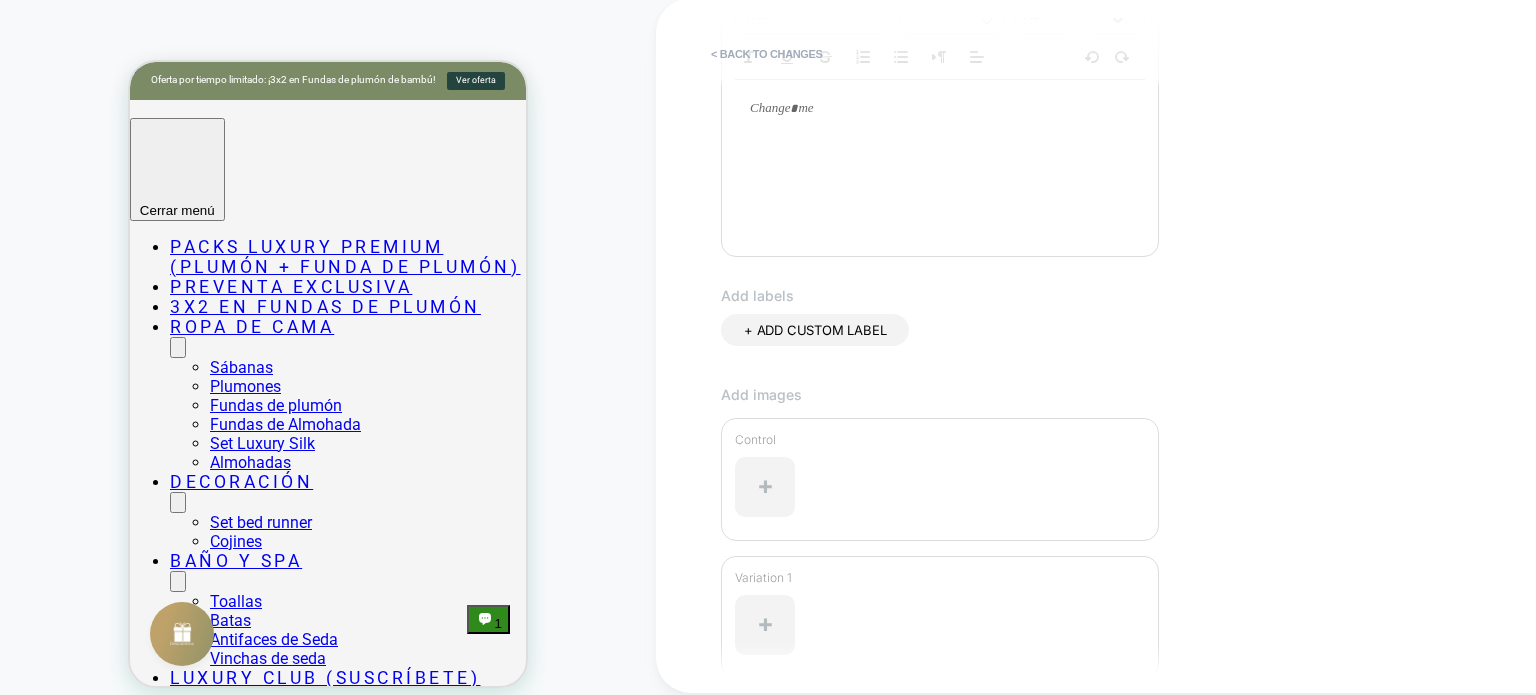 scroll, scrollTop: 577, scrollLeft: 0, axis: vertical 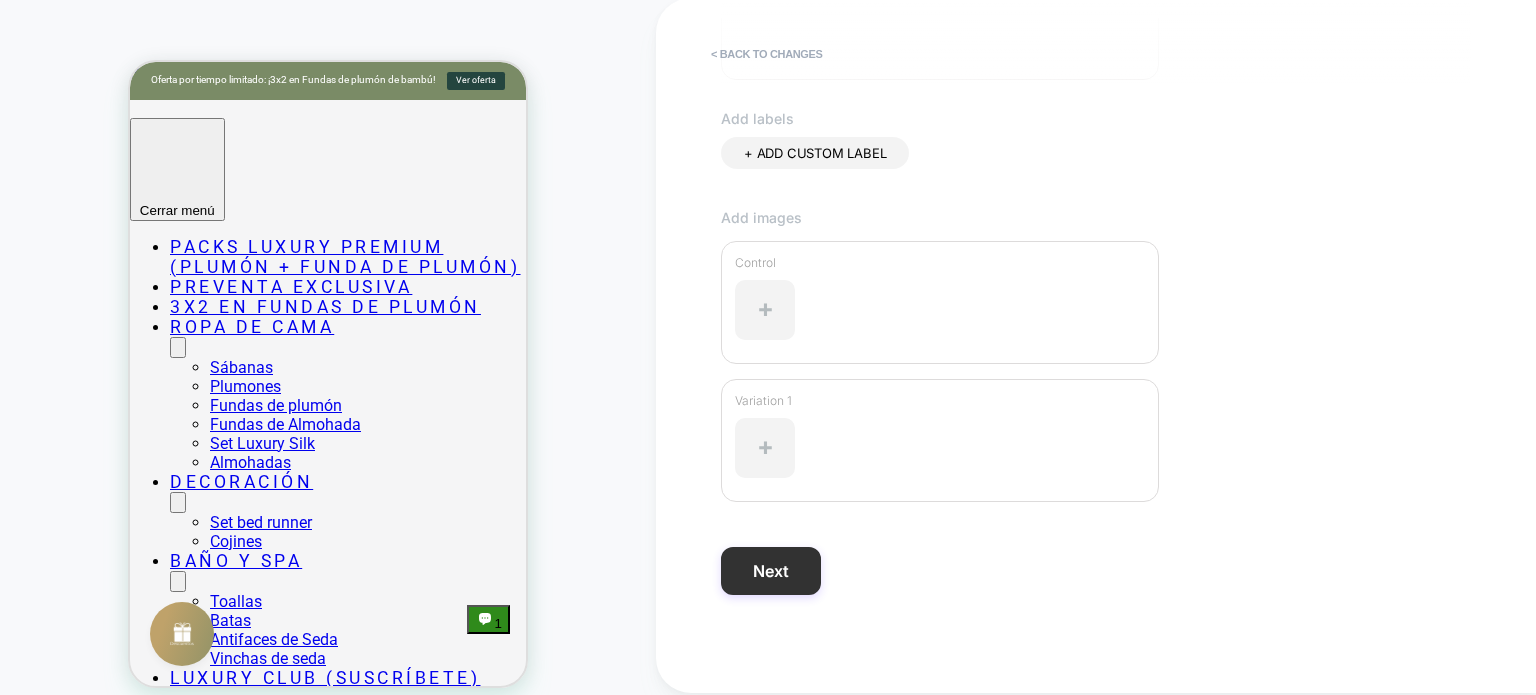 click on "Next" at bounding box center (771, 571) 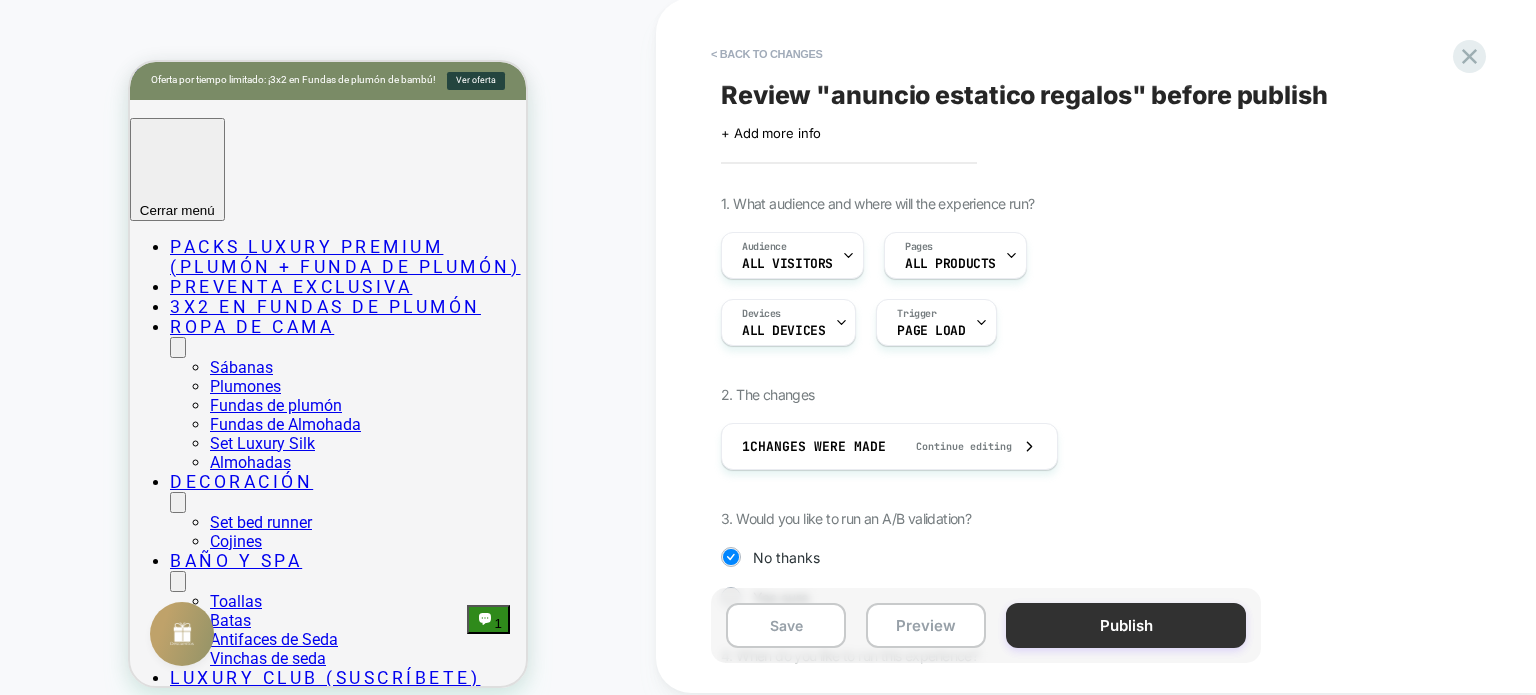 click on "Publish" at bounding box center (1126, 625) 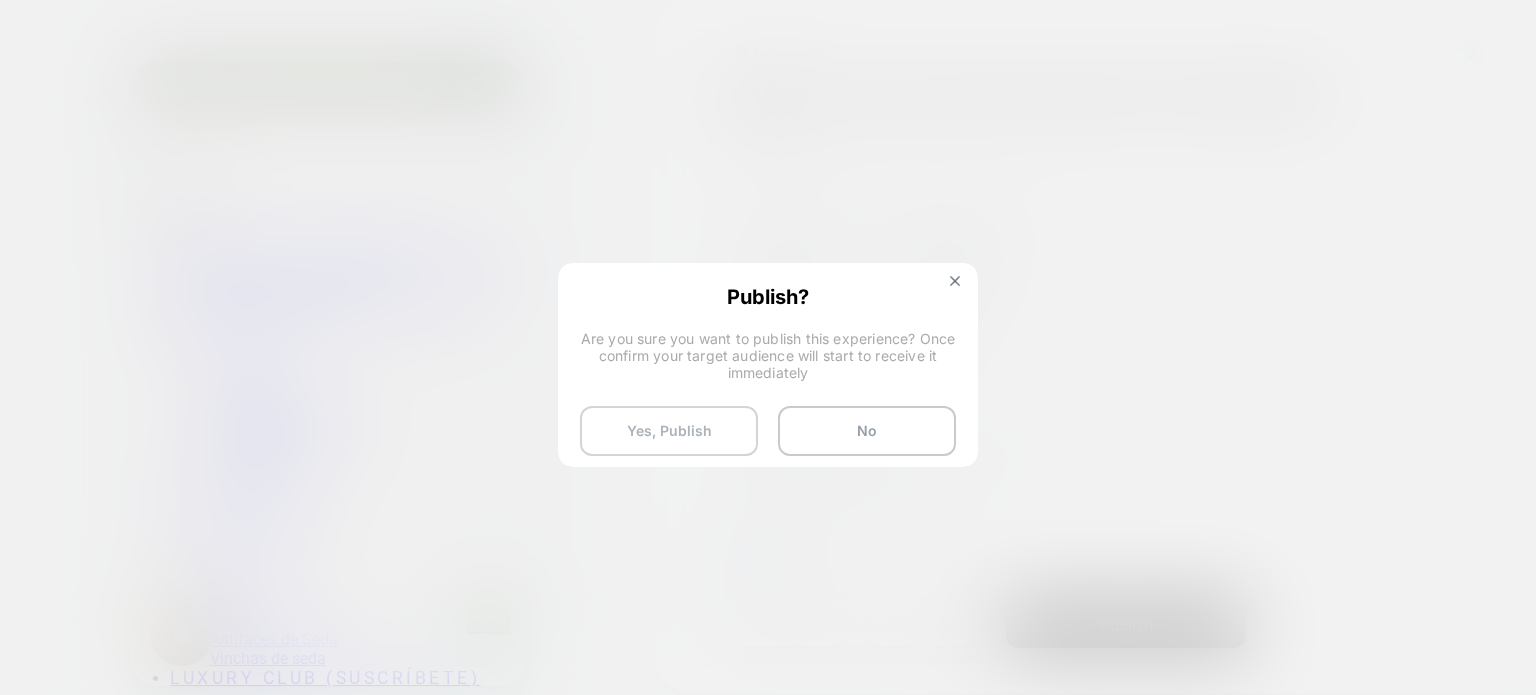 click on "Yes, Publish" at bounding box center (669, 431) 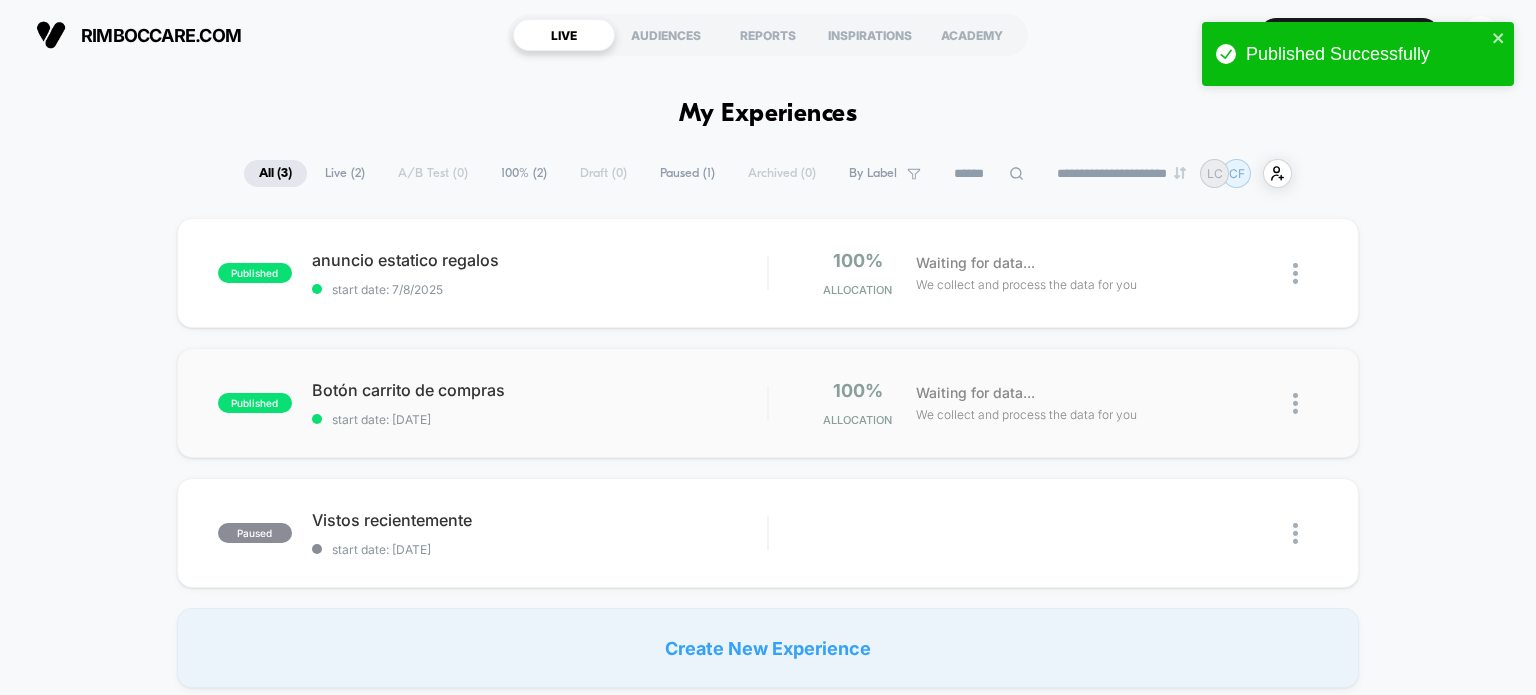 scroll, scrollTop: 0, scrollLeft: 0, axis: both 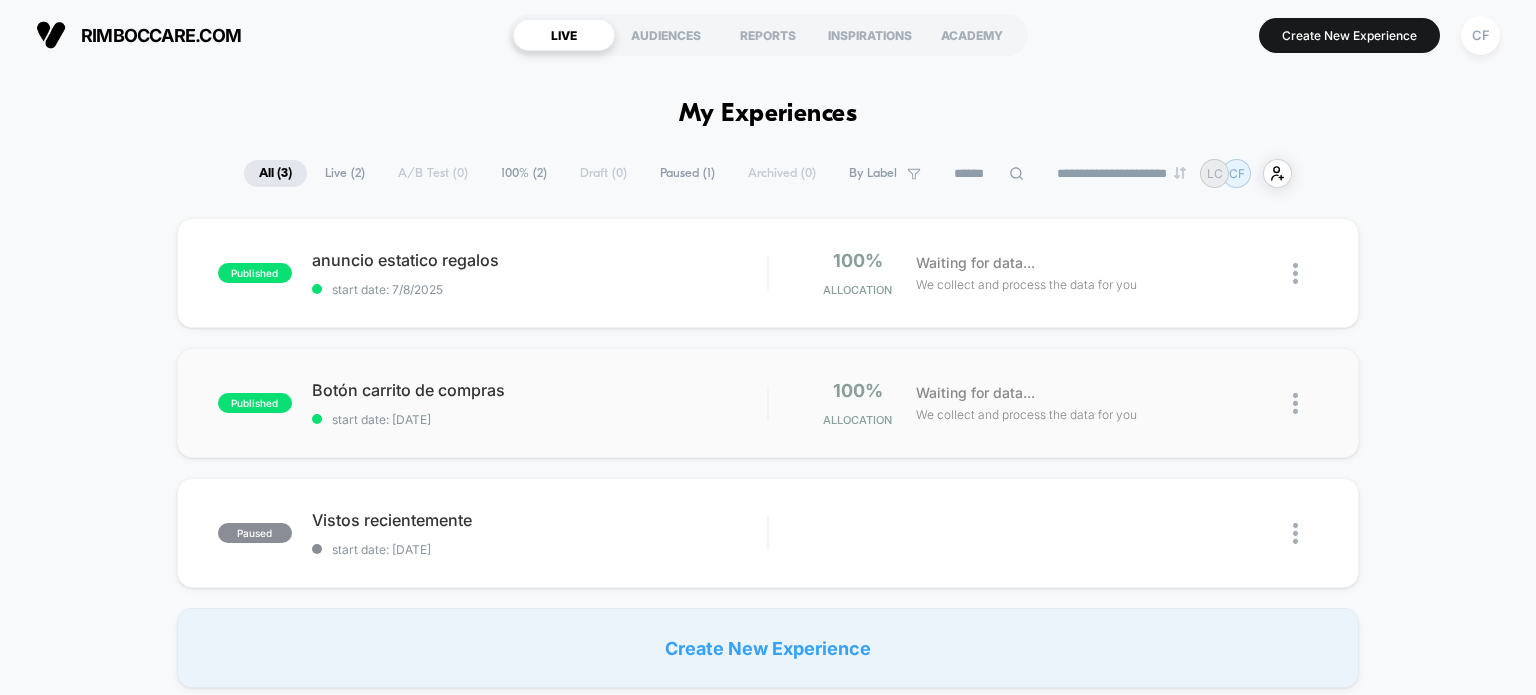 click at bounding box center [1295, 403] 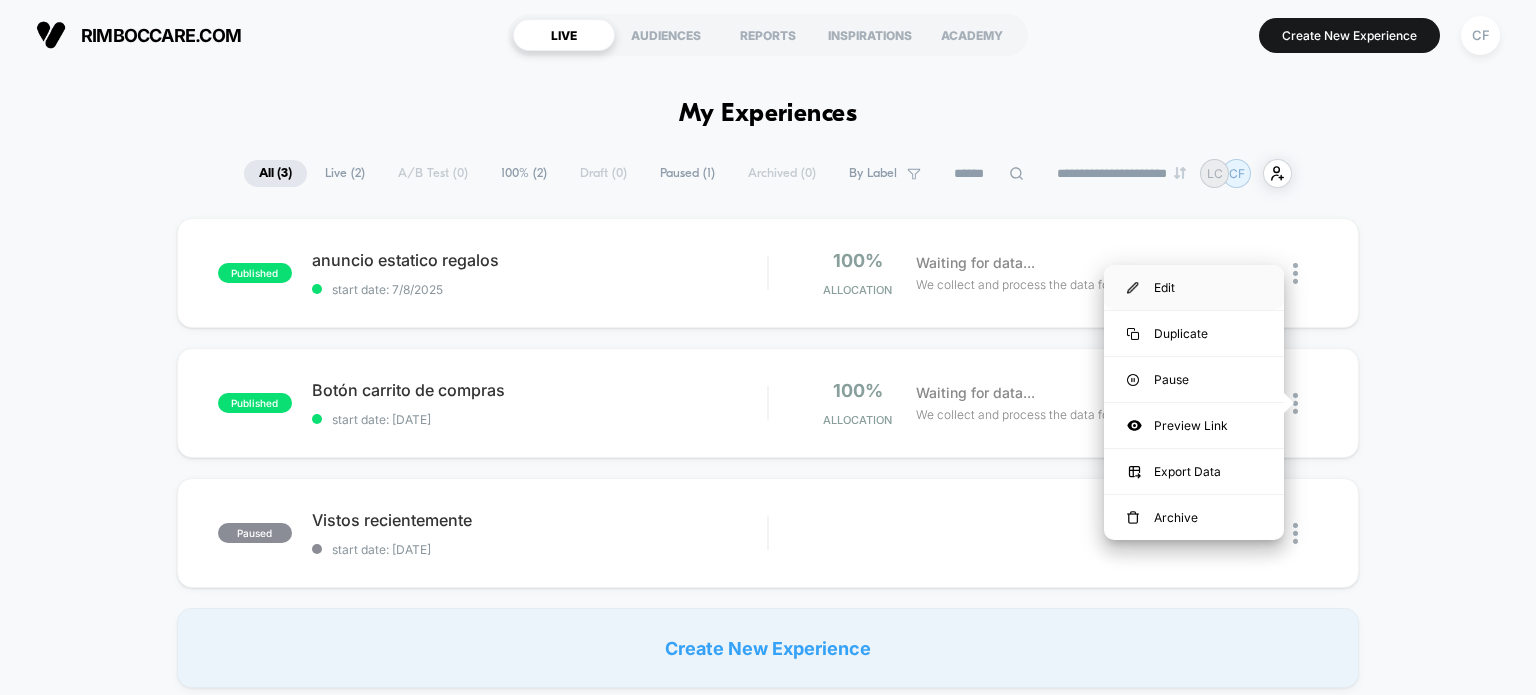 click on "Edit" at bounding box center [1194, 287] 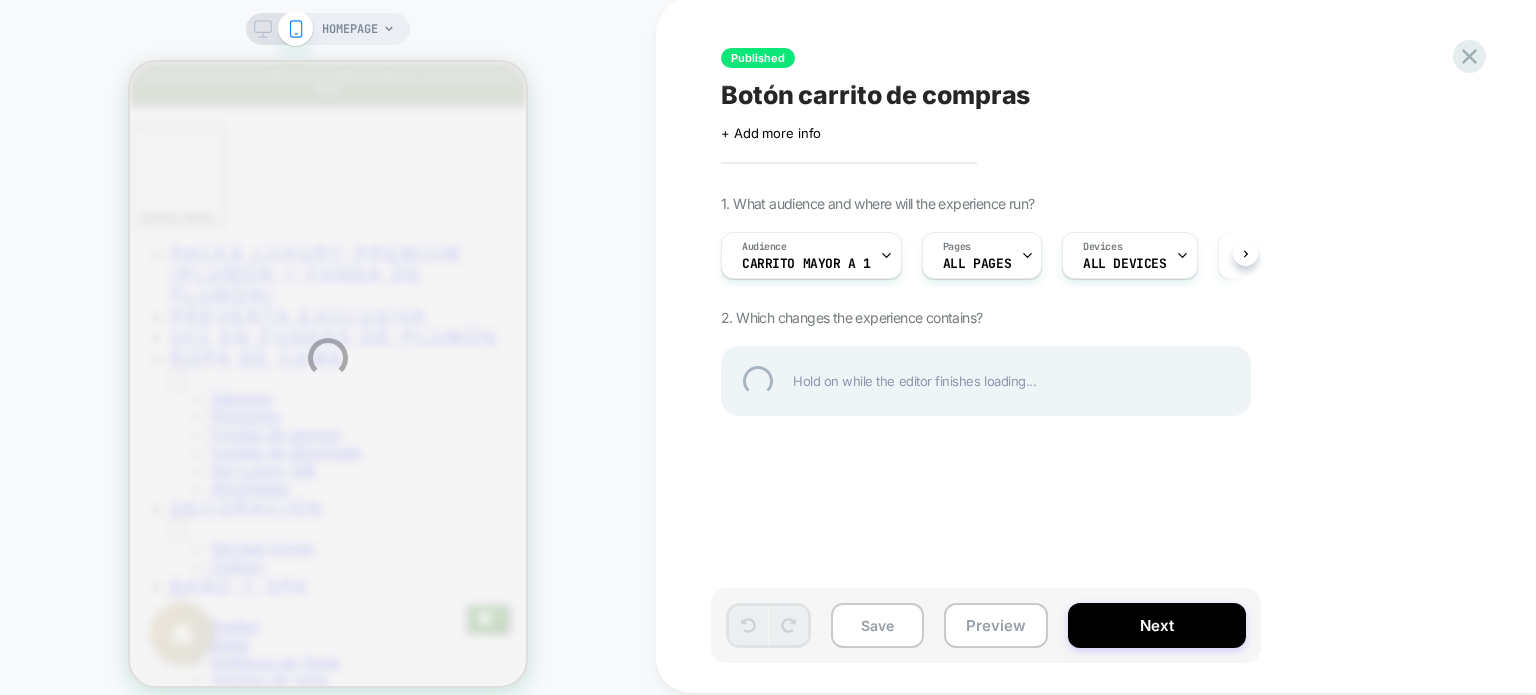scroll, scrollTop: 0, scrollLeft: 0, axis: both 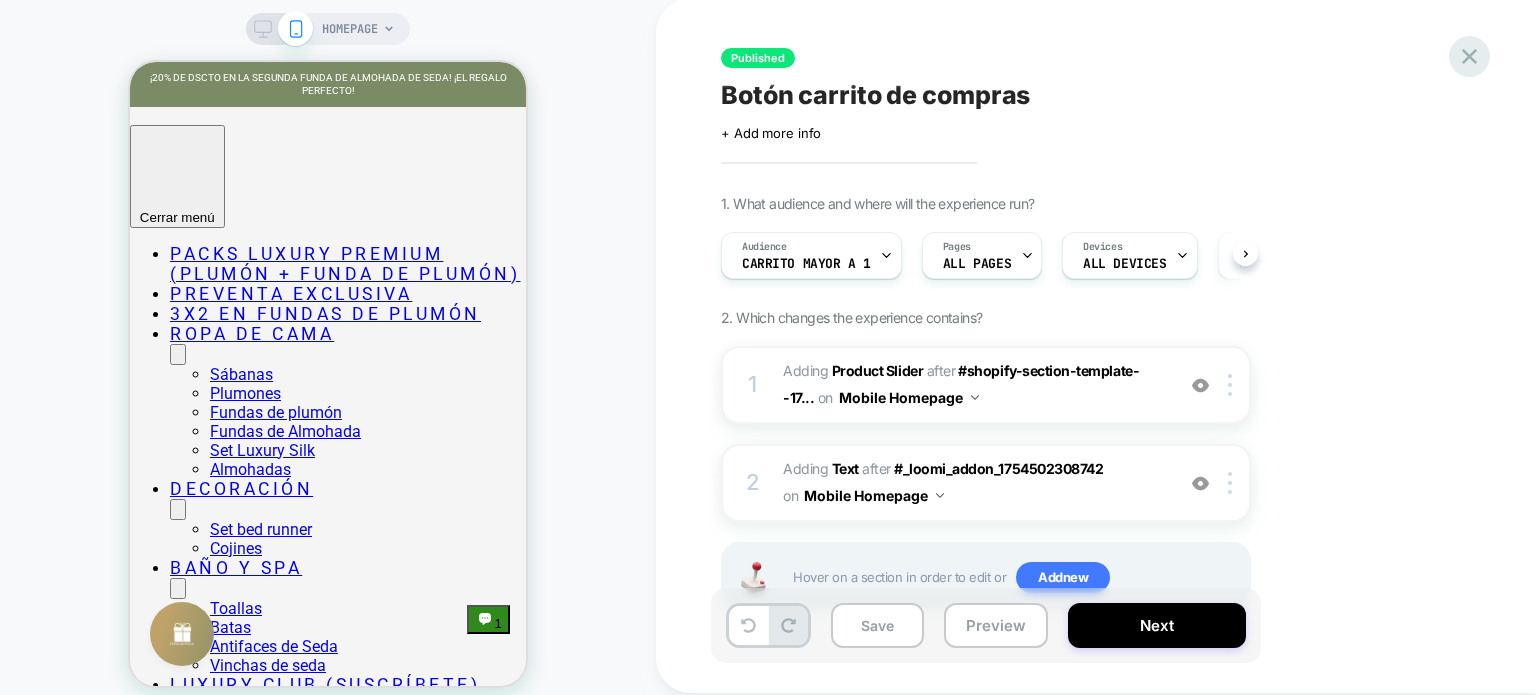 click 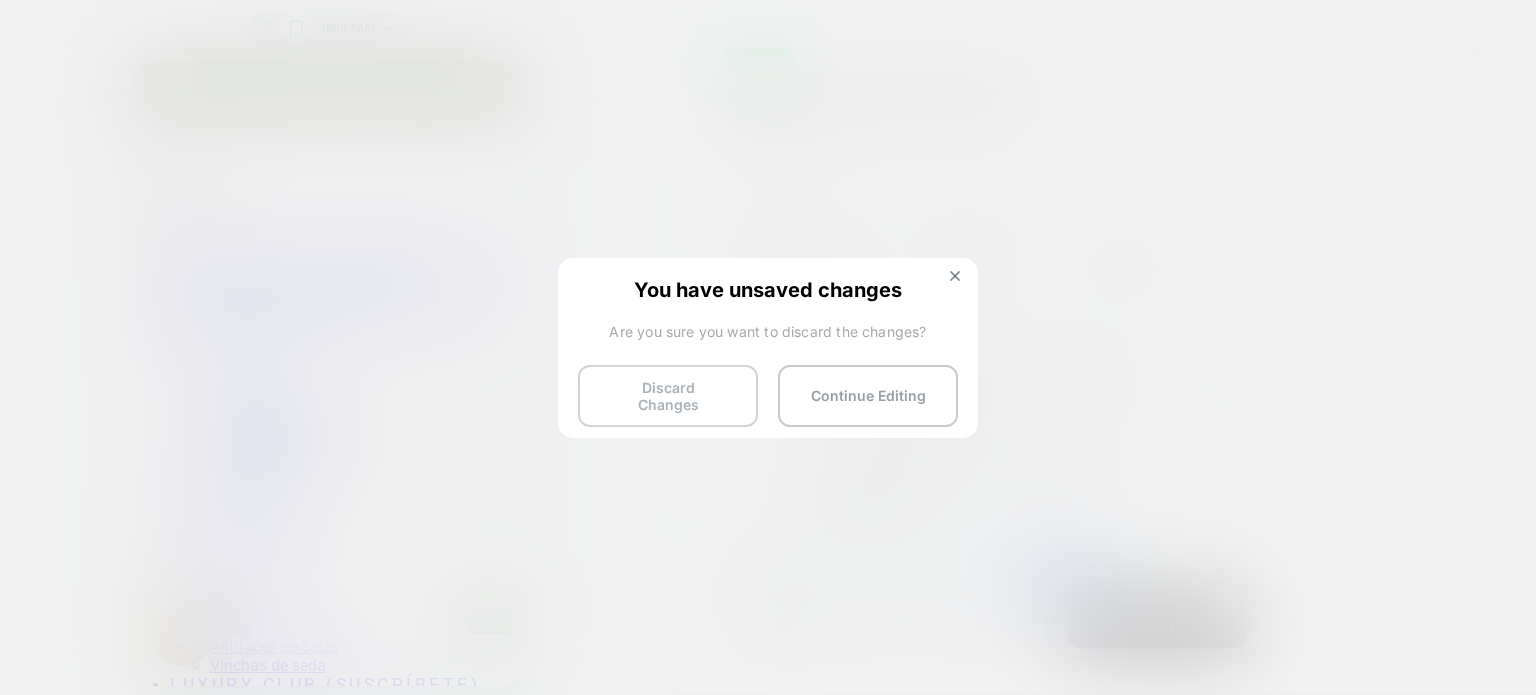 click on "Discard Changes" at bounding box center [668, 396] 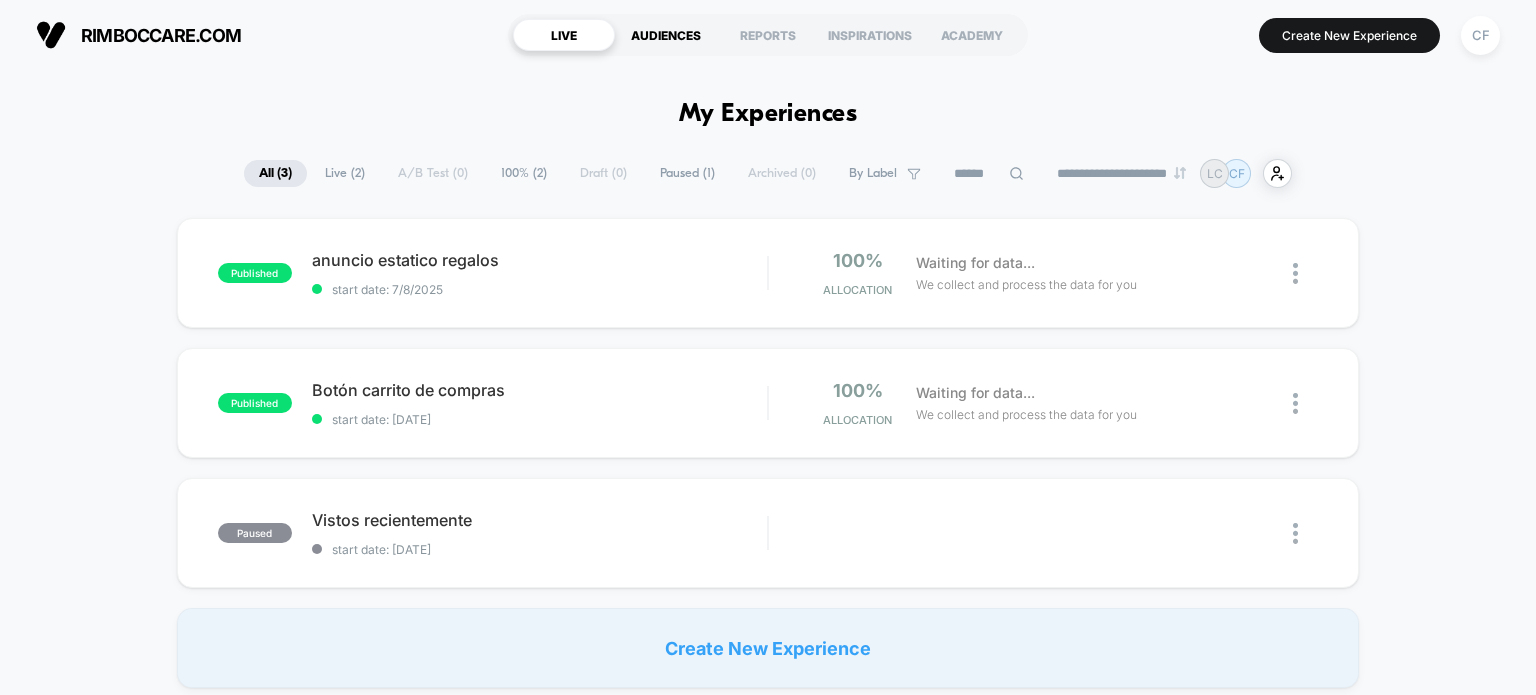 scroll, scrollTop: 0, scrollLeft: 0, axis: both 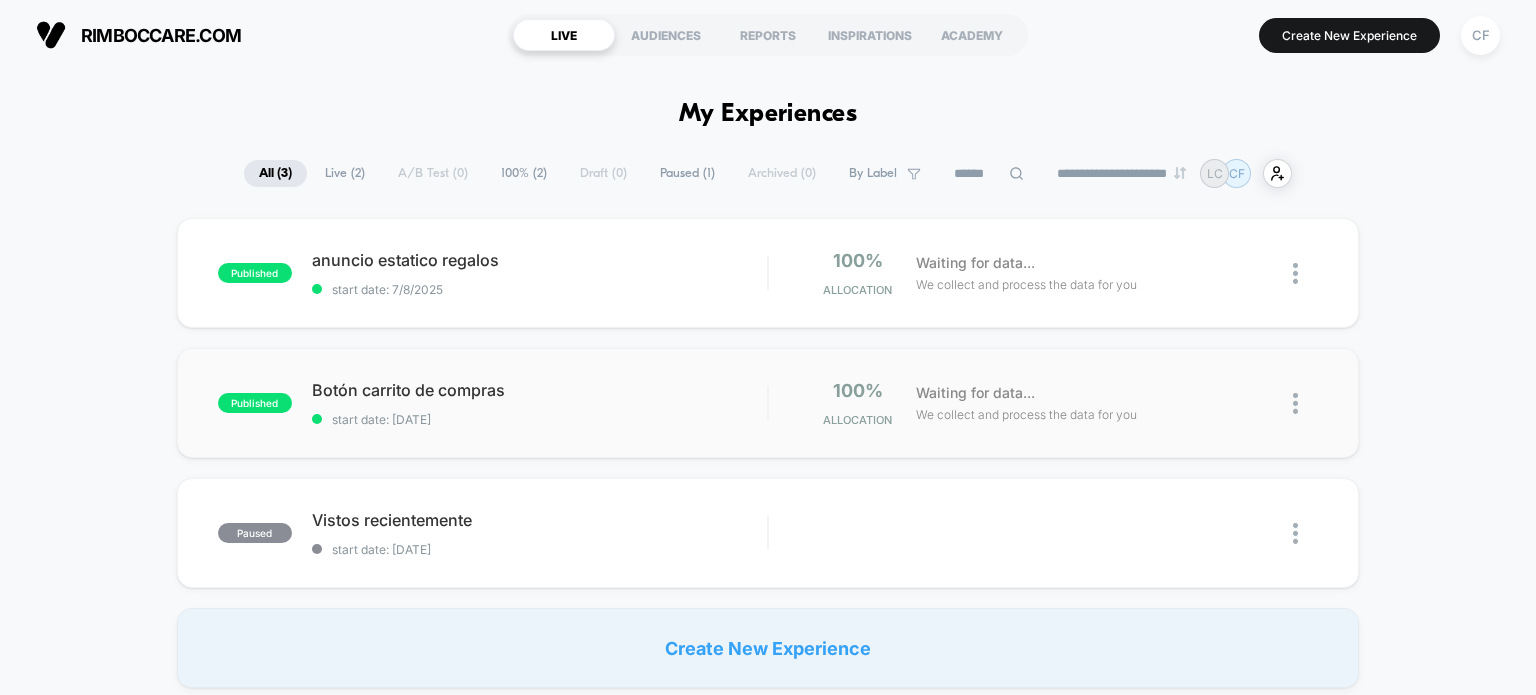click at bounding box center [1295, 403] 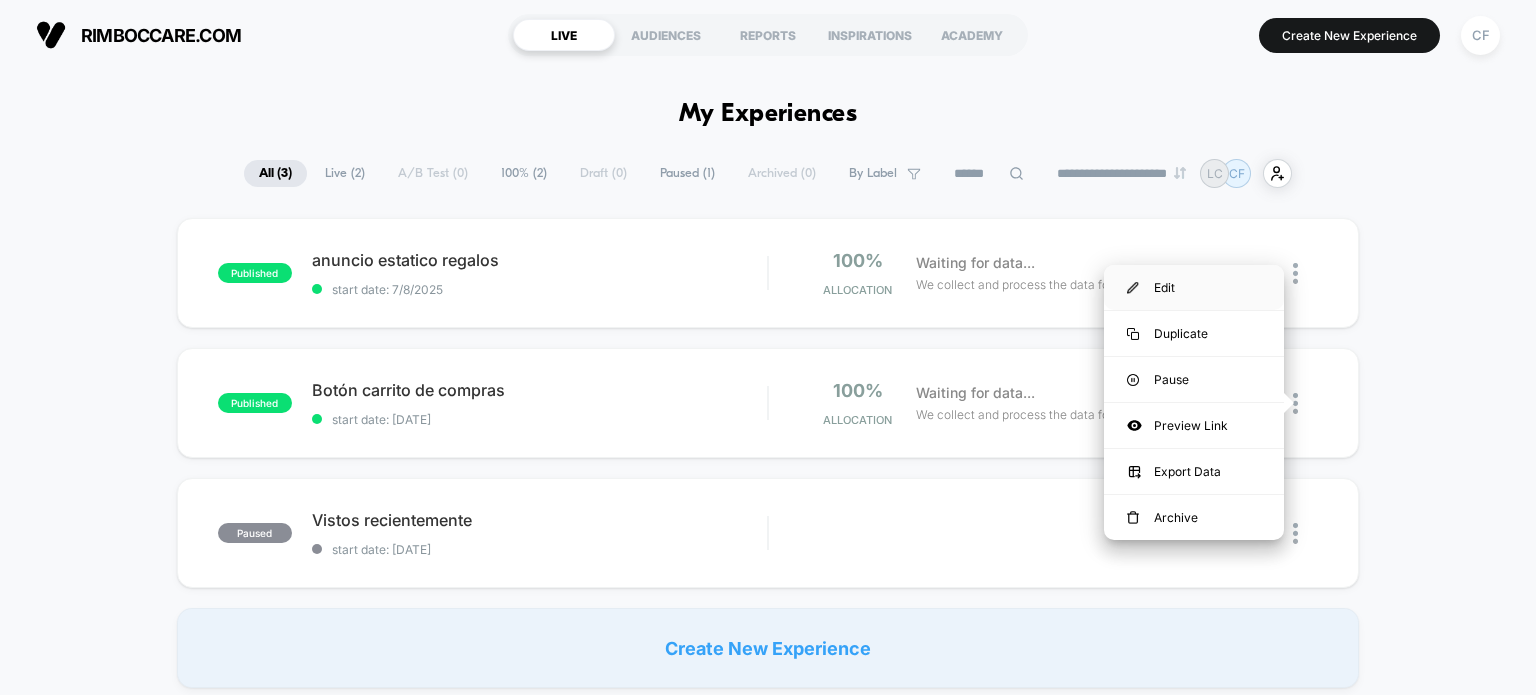 click on "Edit" at bounding box center (1194, 287) 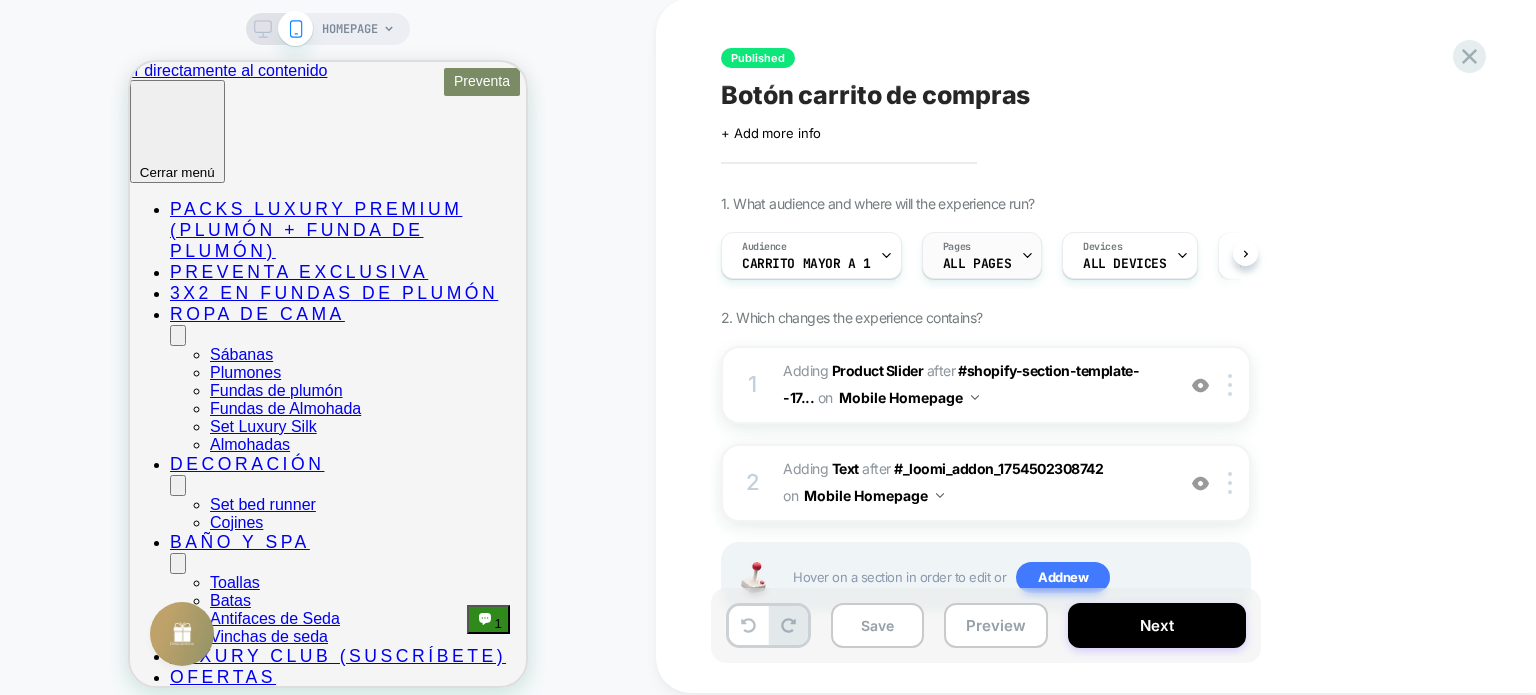 scroll, scrollTop: 0, scrollLeft: 0, axis: both 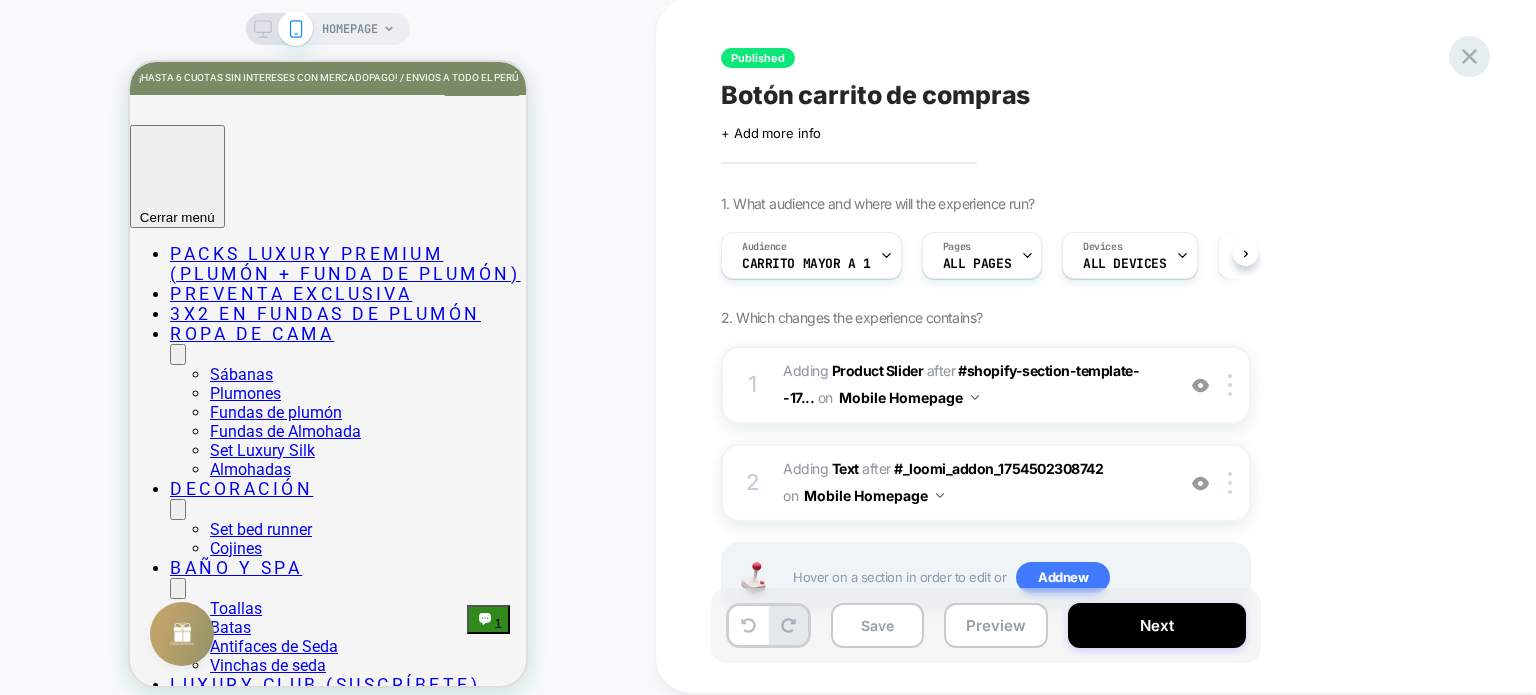 click 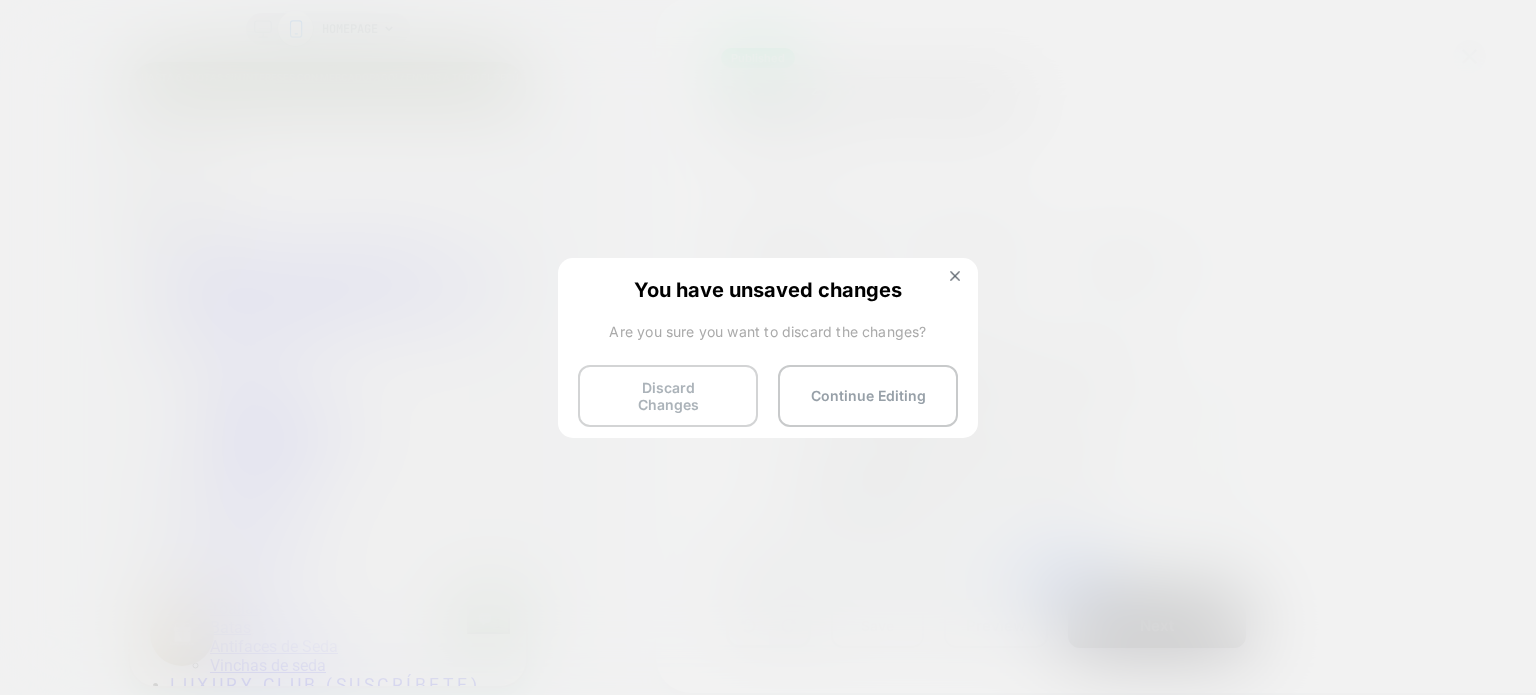 click on "Discard Changes" at bounding box center [668, 396] 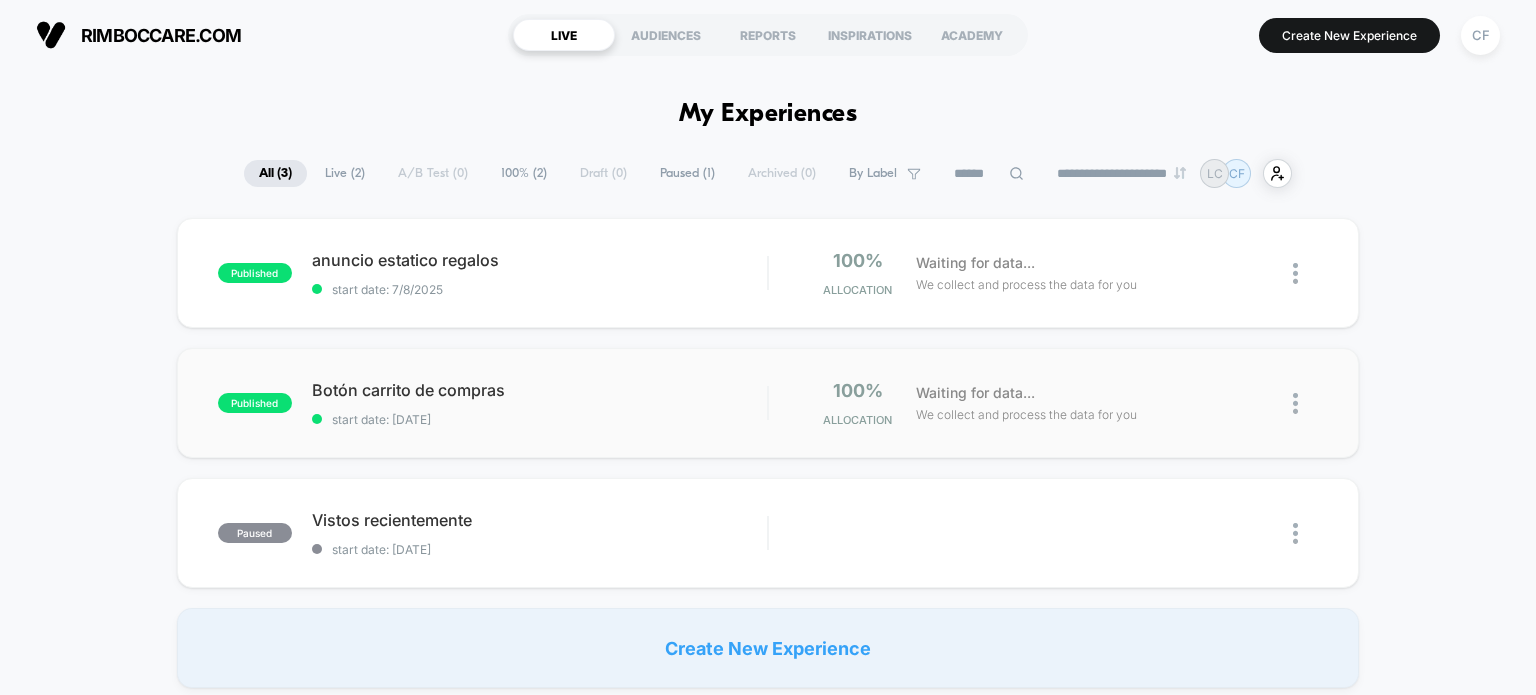 scroll, scrollTop: 0, scrollLeft: 0, axis: both 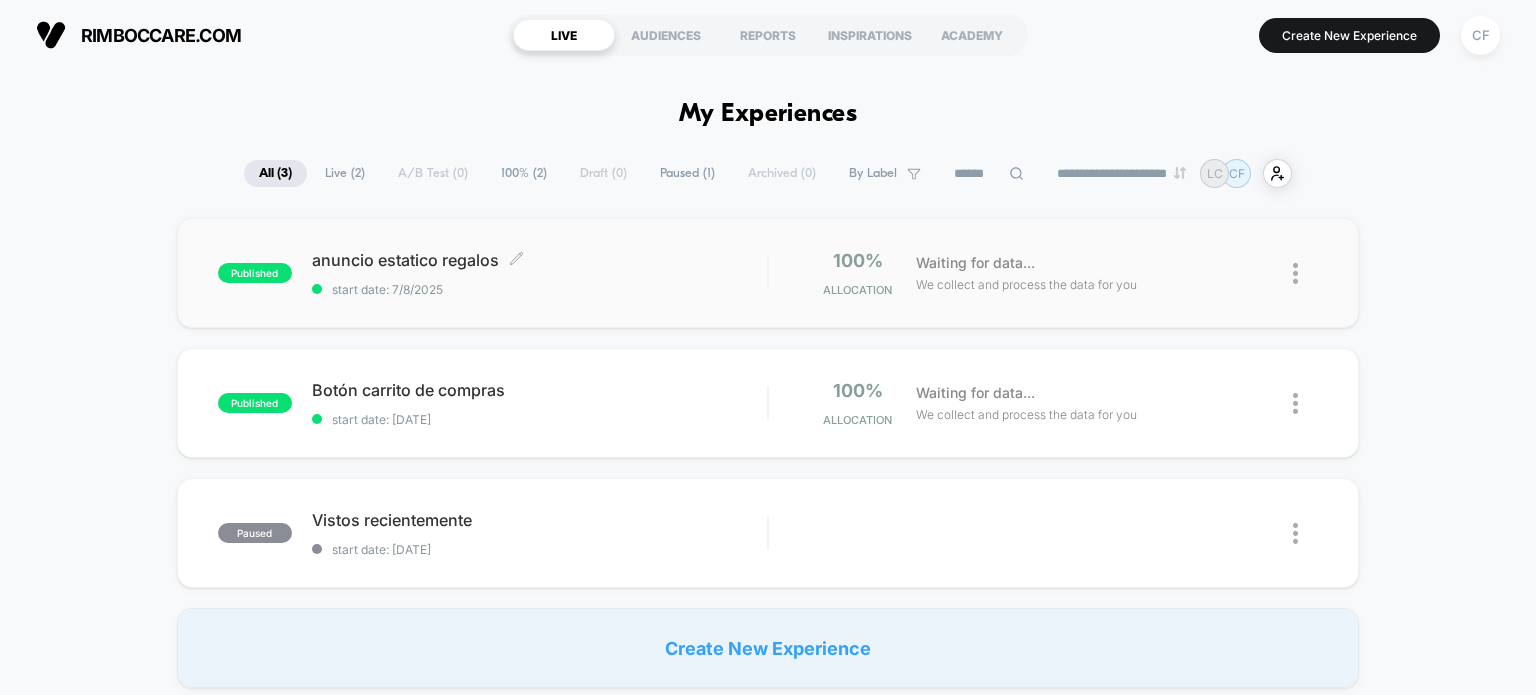 click on "anuncio estatico regalos Click to edit experience details" at bounding box center (540, 260) 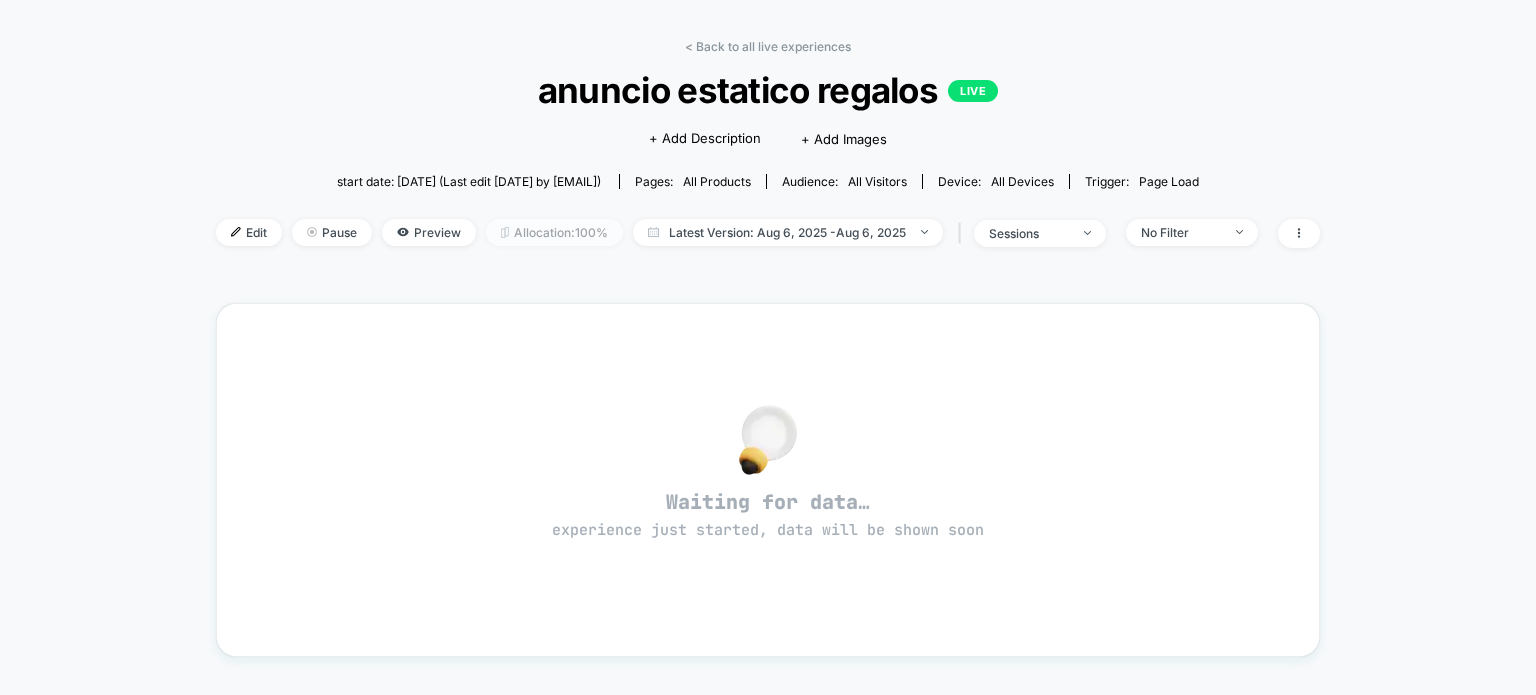 scroll, scrollTop: 100, scrollLeft: 0, axis: vertical 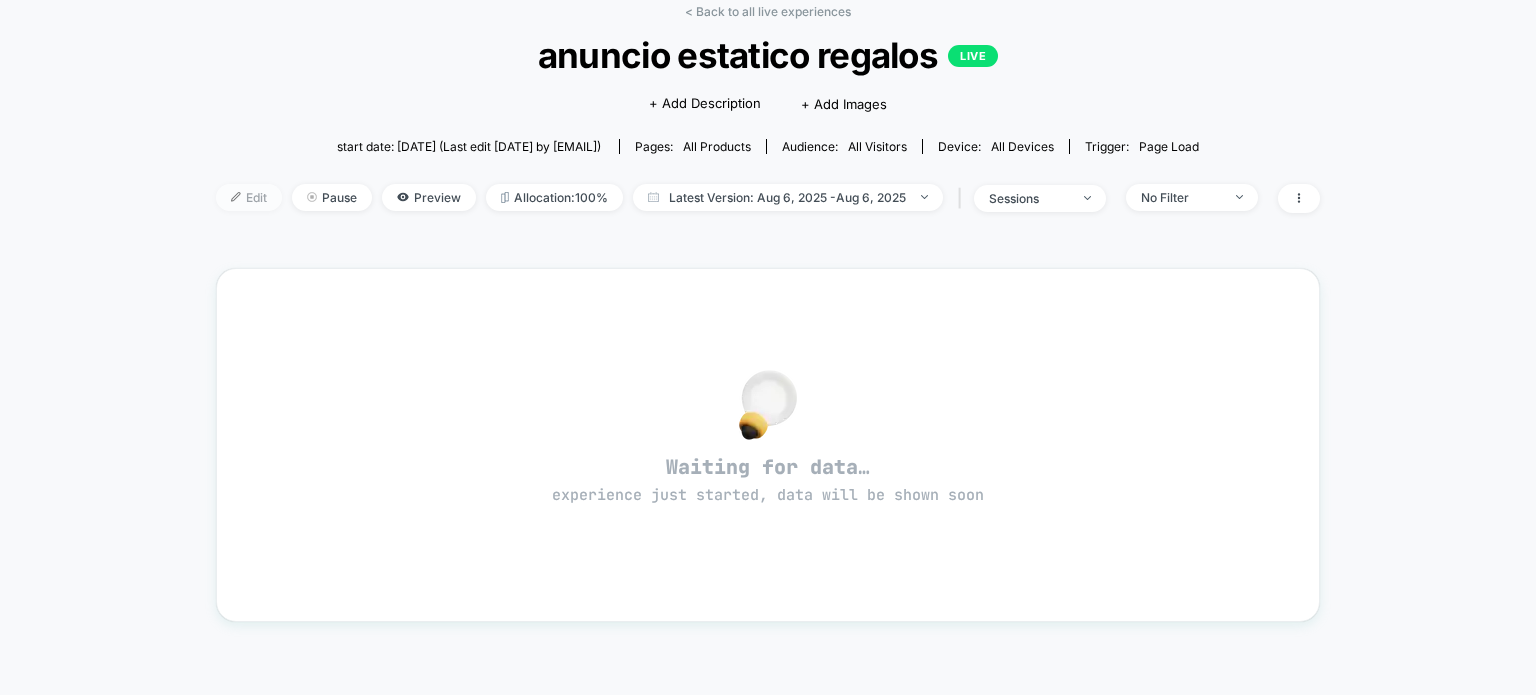 click on "Edit" at bounding box center (249, 197) 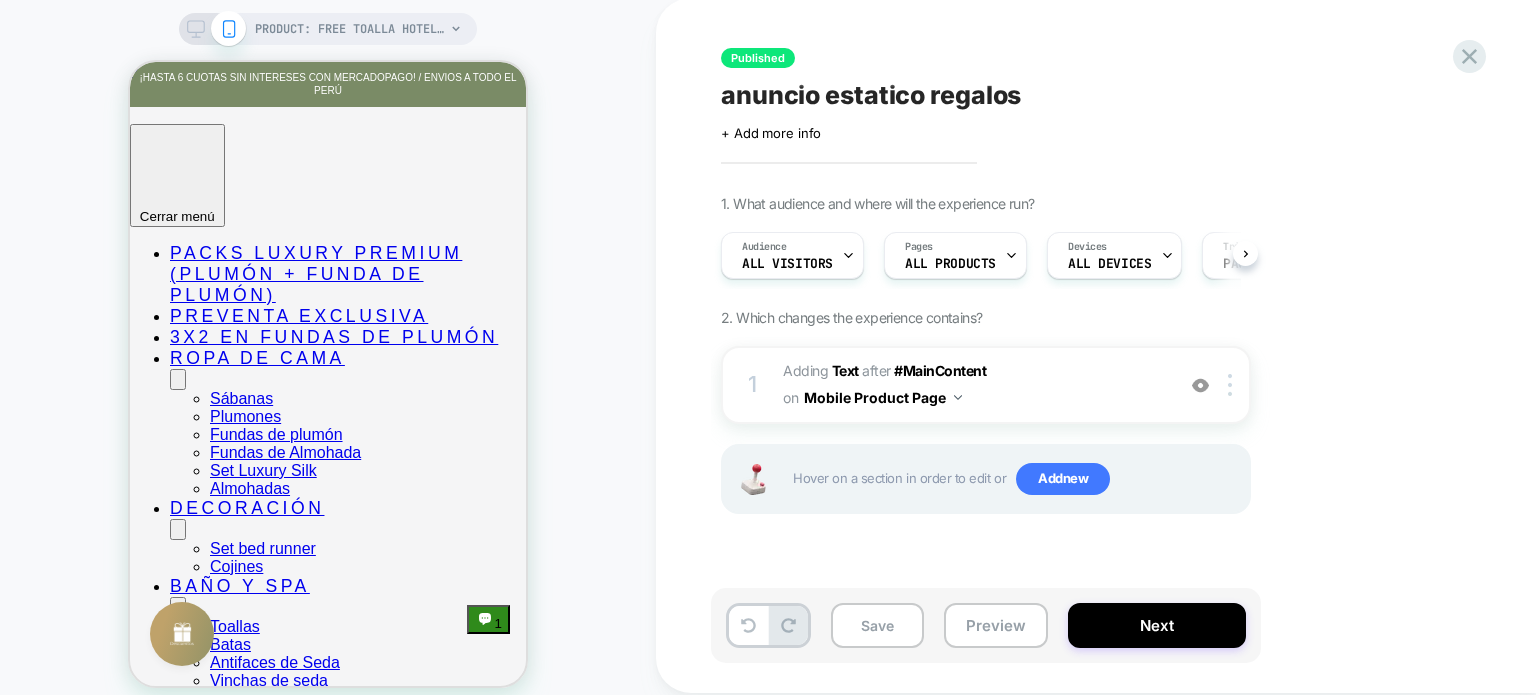 scroll, scrollTop: 0, scrollLeft: 0, axis: both 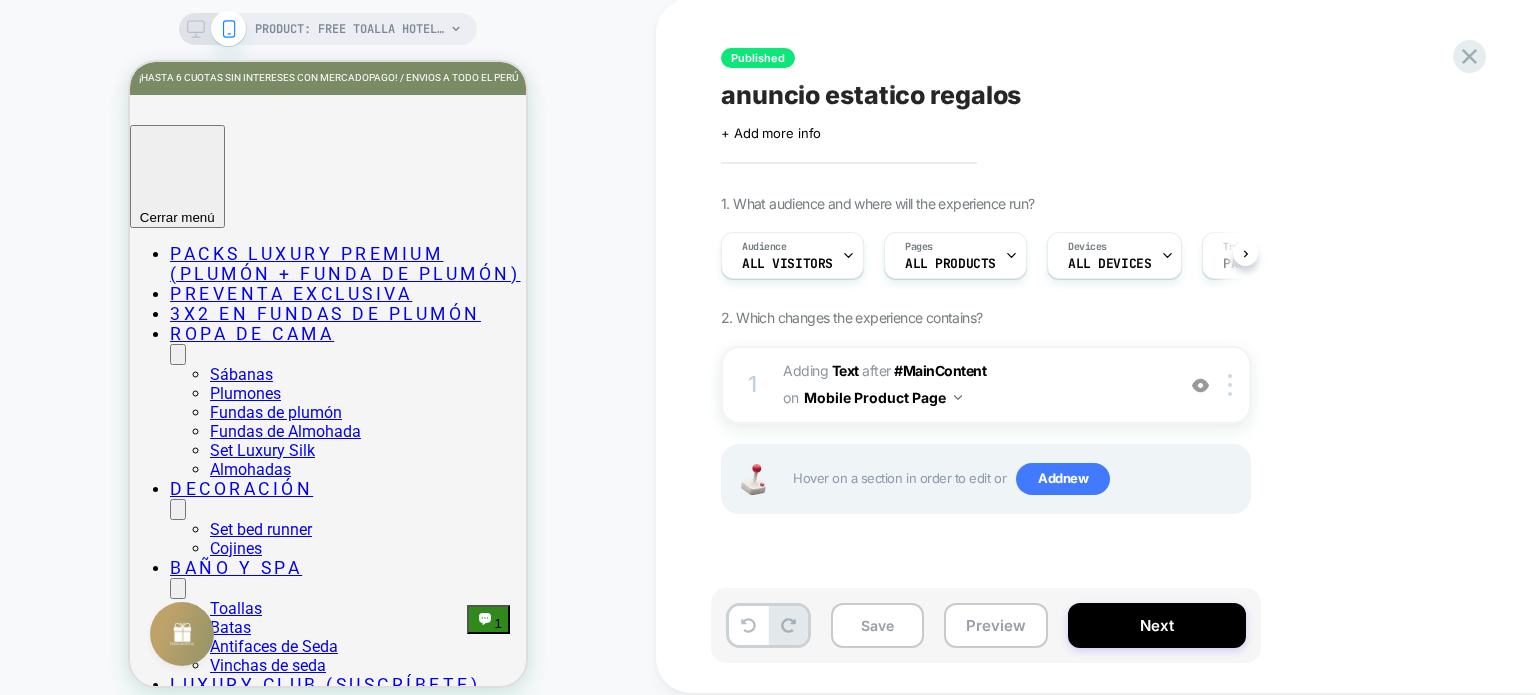 click on "PRODUCT: Free Toalla Hotelera de Mano [docapp gift blanca] PRODUCT: Free Toalla Hotelera de Mano [docapp gift blanca]" at bounding box center [328, 358] 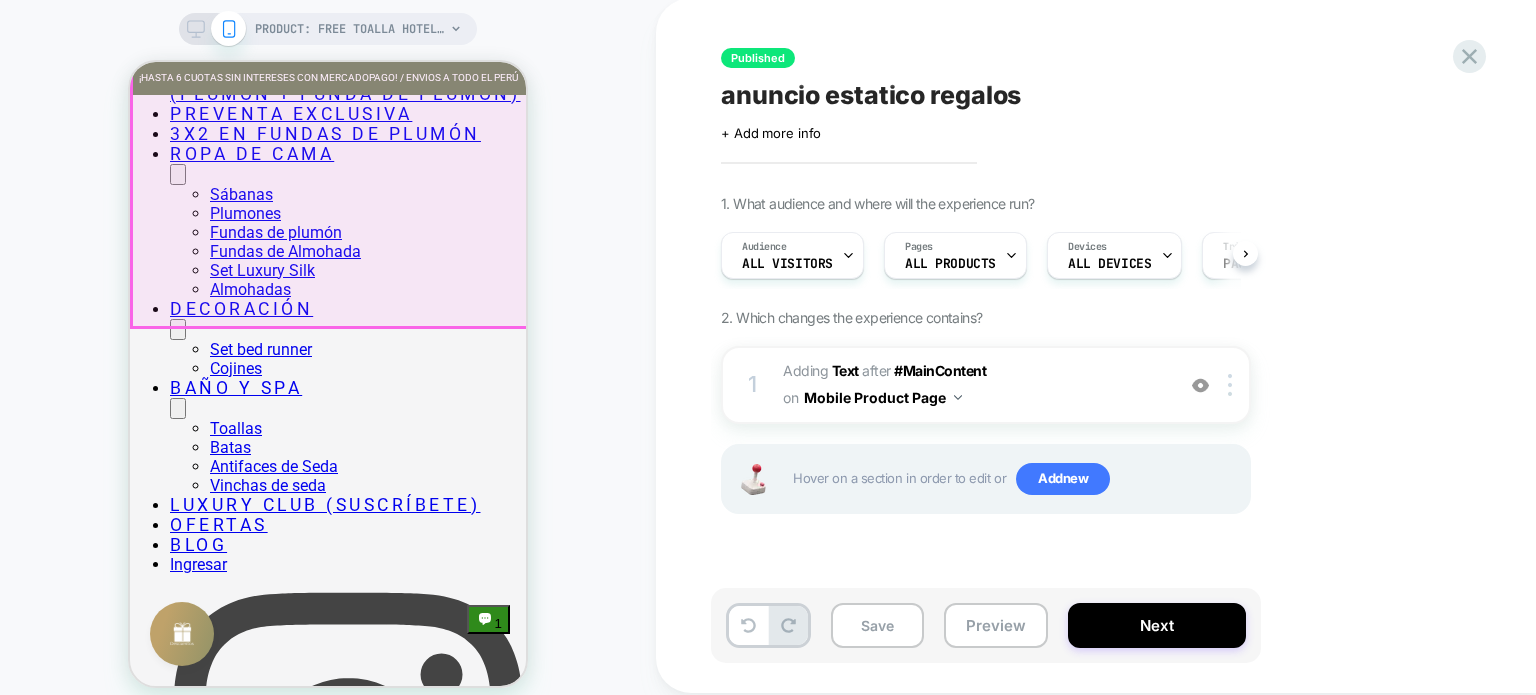 scroll, scrollTop: 0, scrollLeft: 0, axis: both 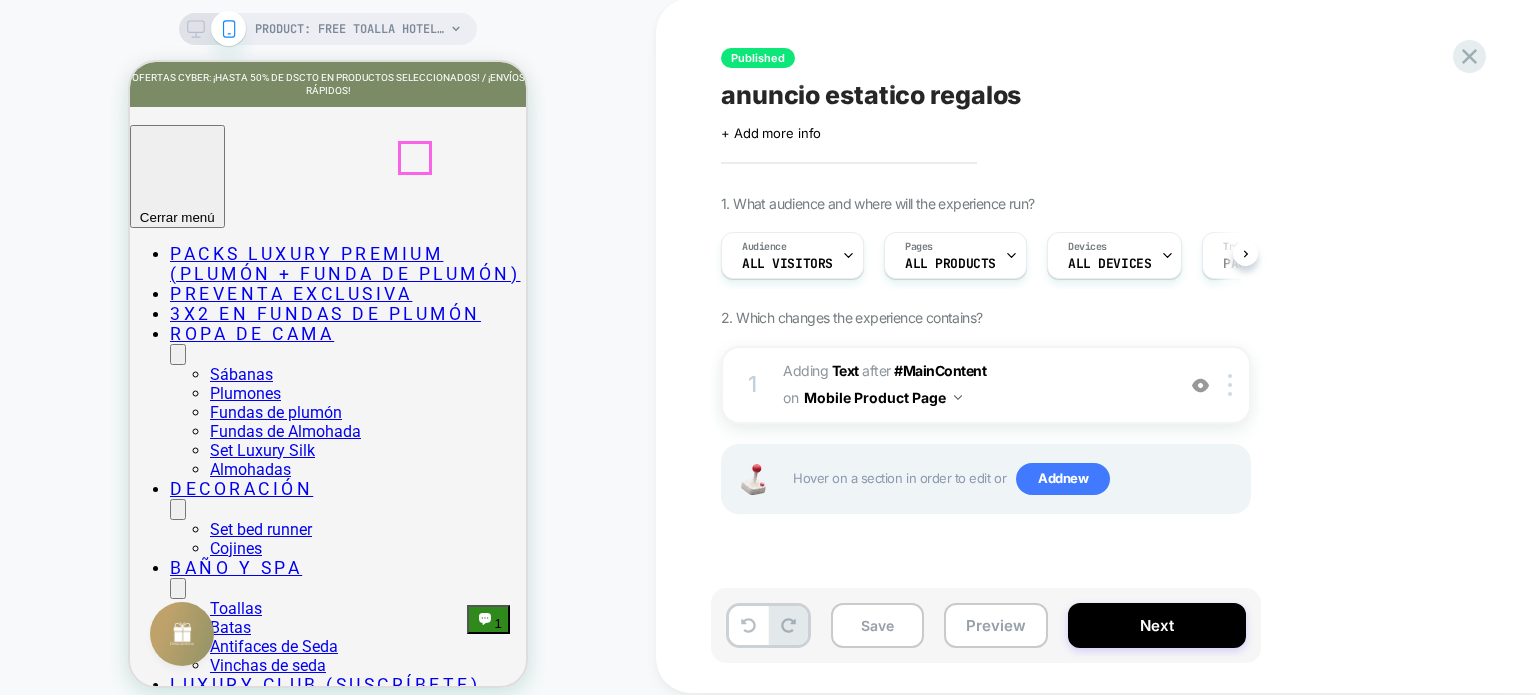 click 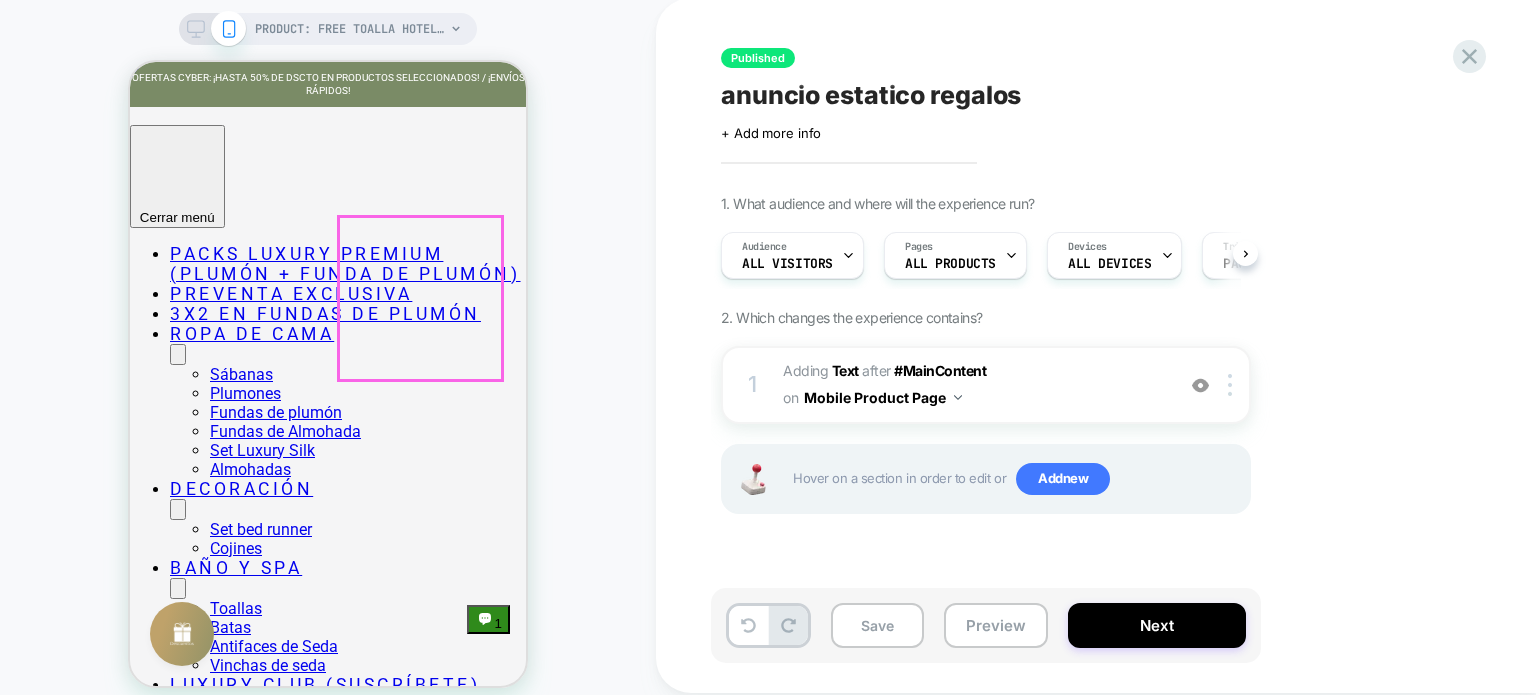 type on "*******" 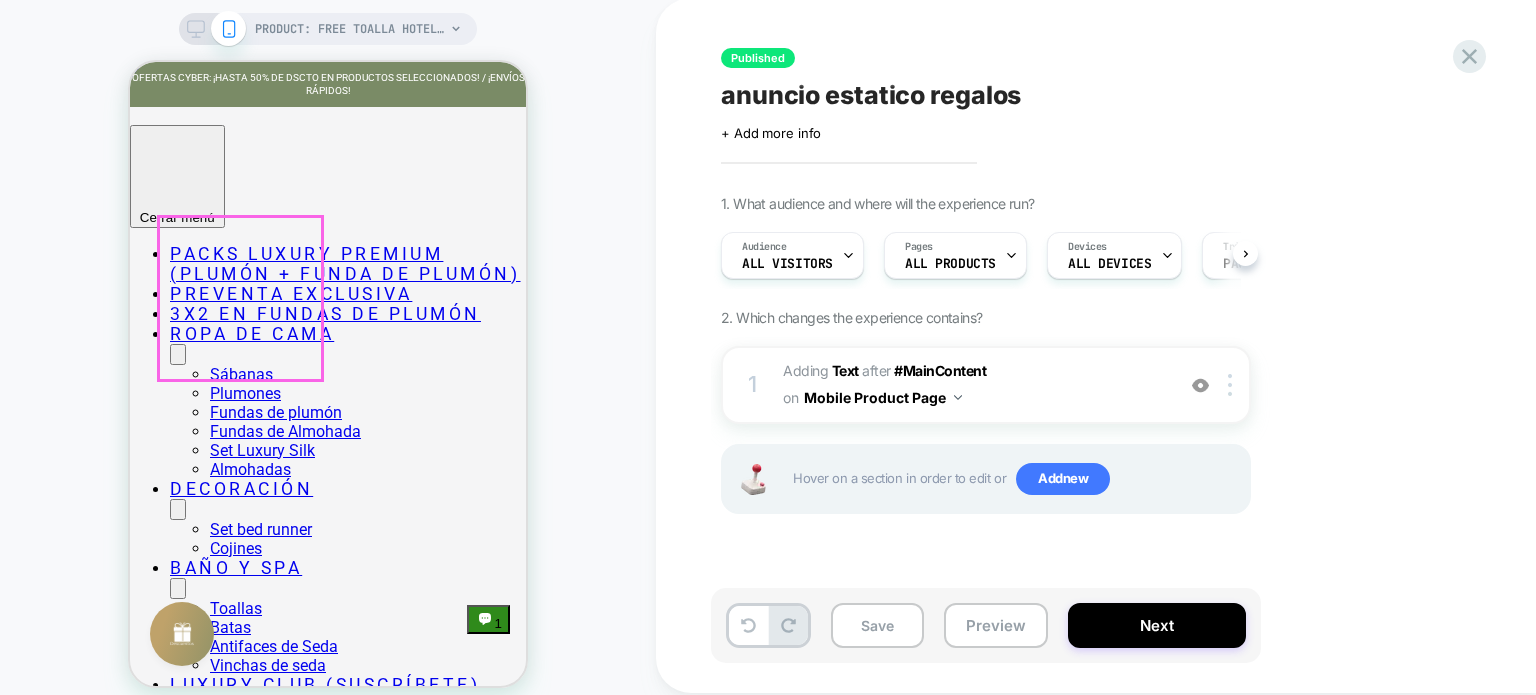 click at bounding box center (211, 5310) 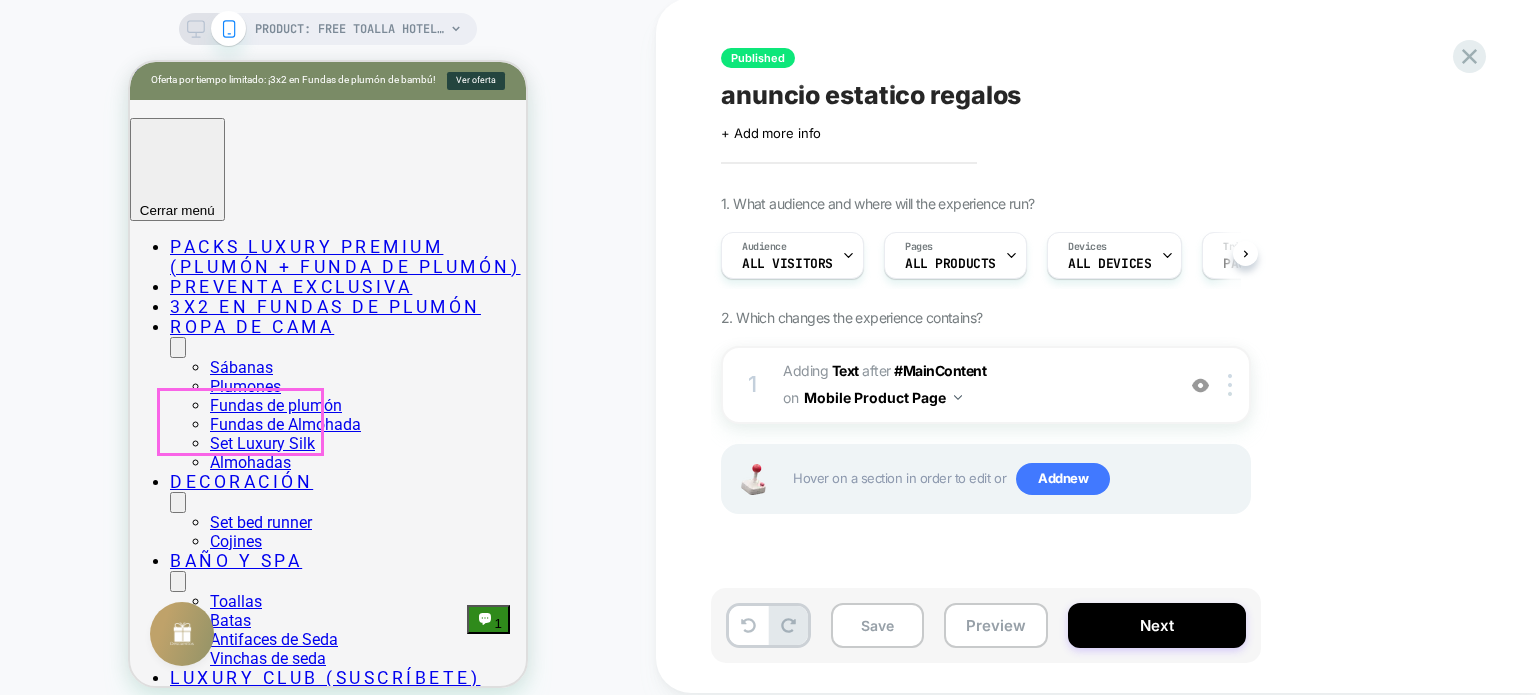 click on "Set Sábanas de Bambú Premium Blanco" at bounding box center [328, 5398] 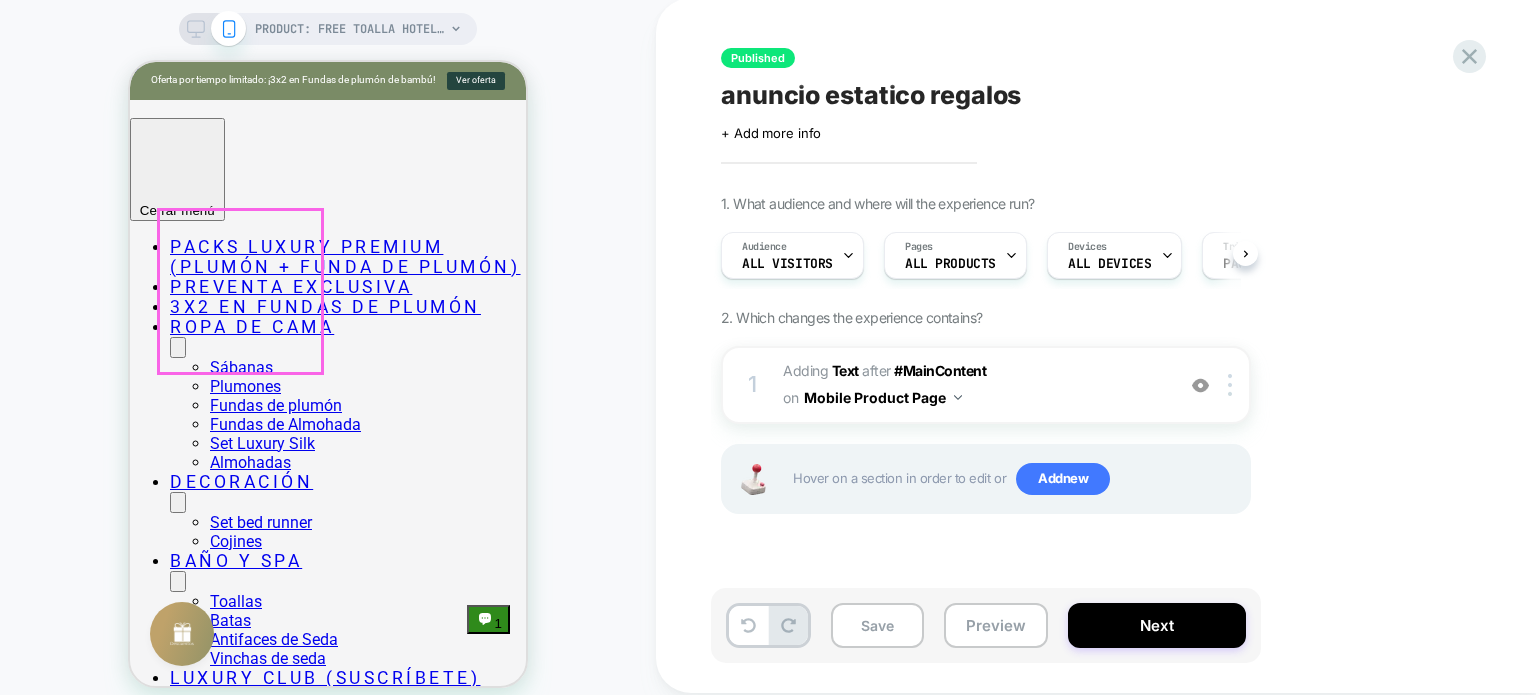 click at bounding box center [211, 5303] 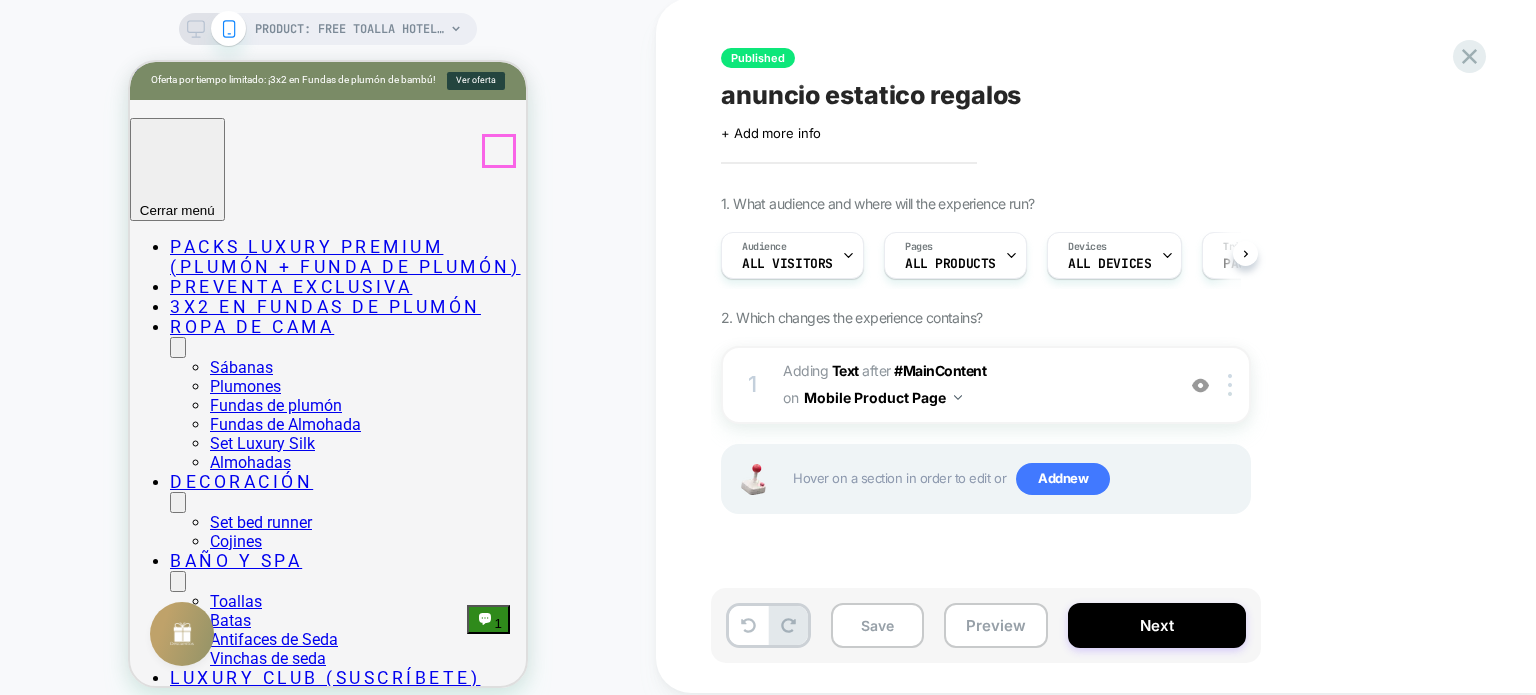 click 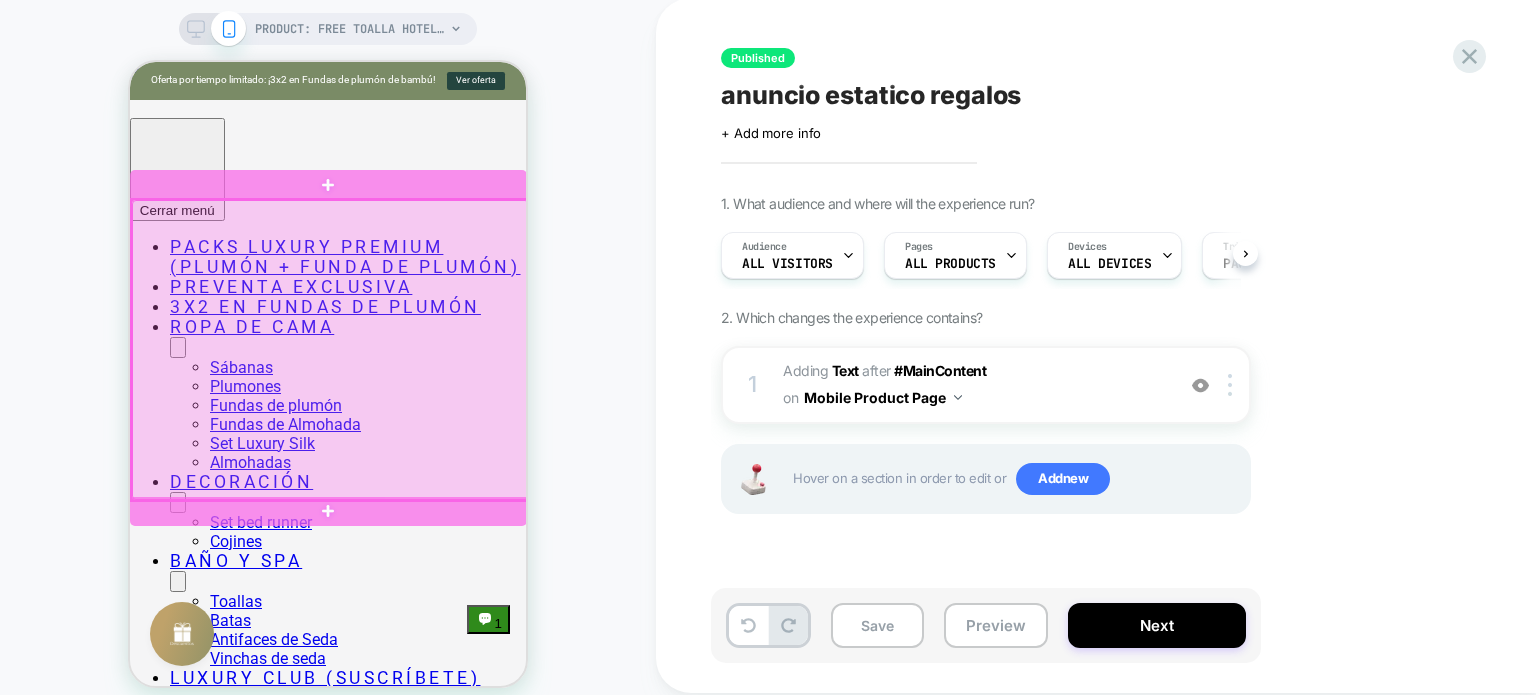 click at bounding box center [330, 350] 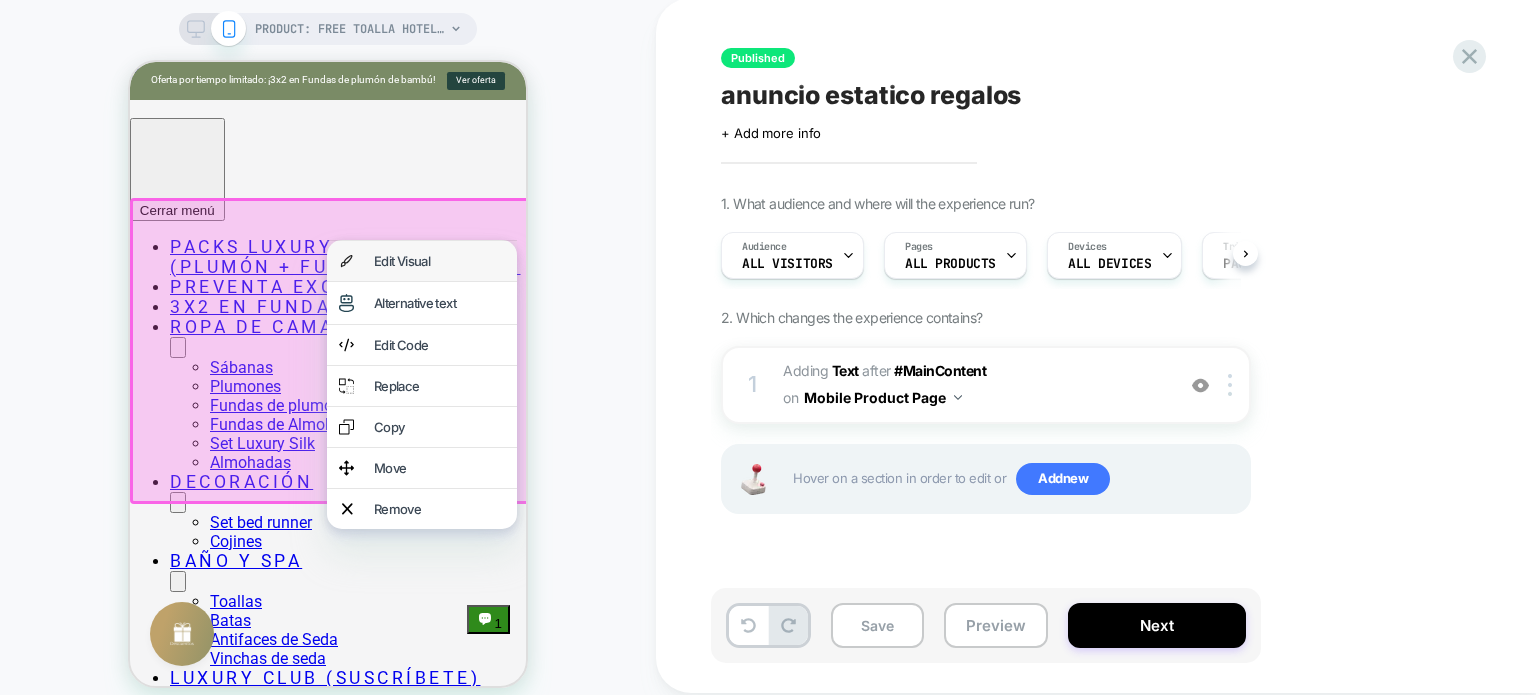 click on "Edit Visual" at bounding box center (439, 261) 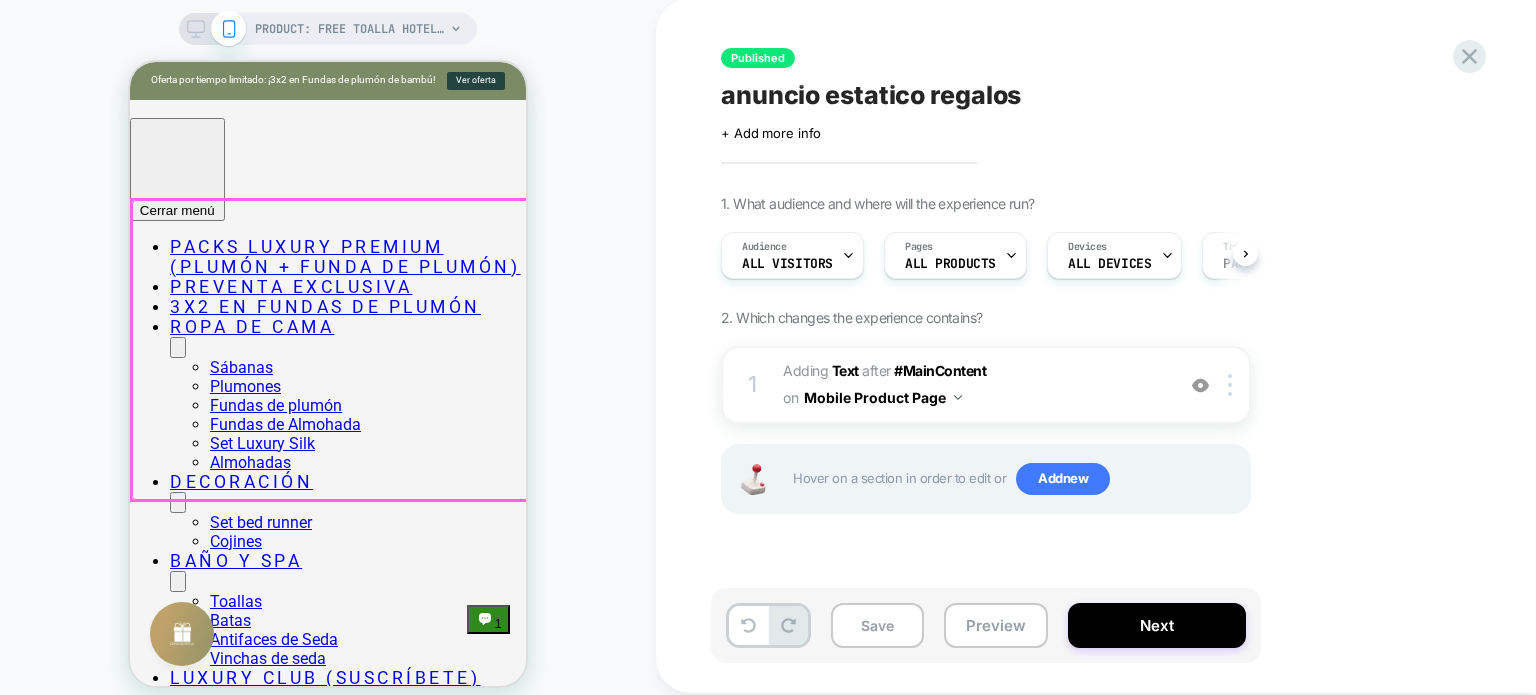 scroll, scrollTop: 2, scrollLeft: 0, axis: vertical 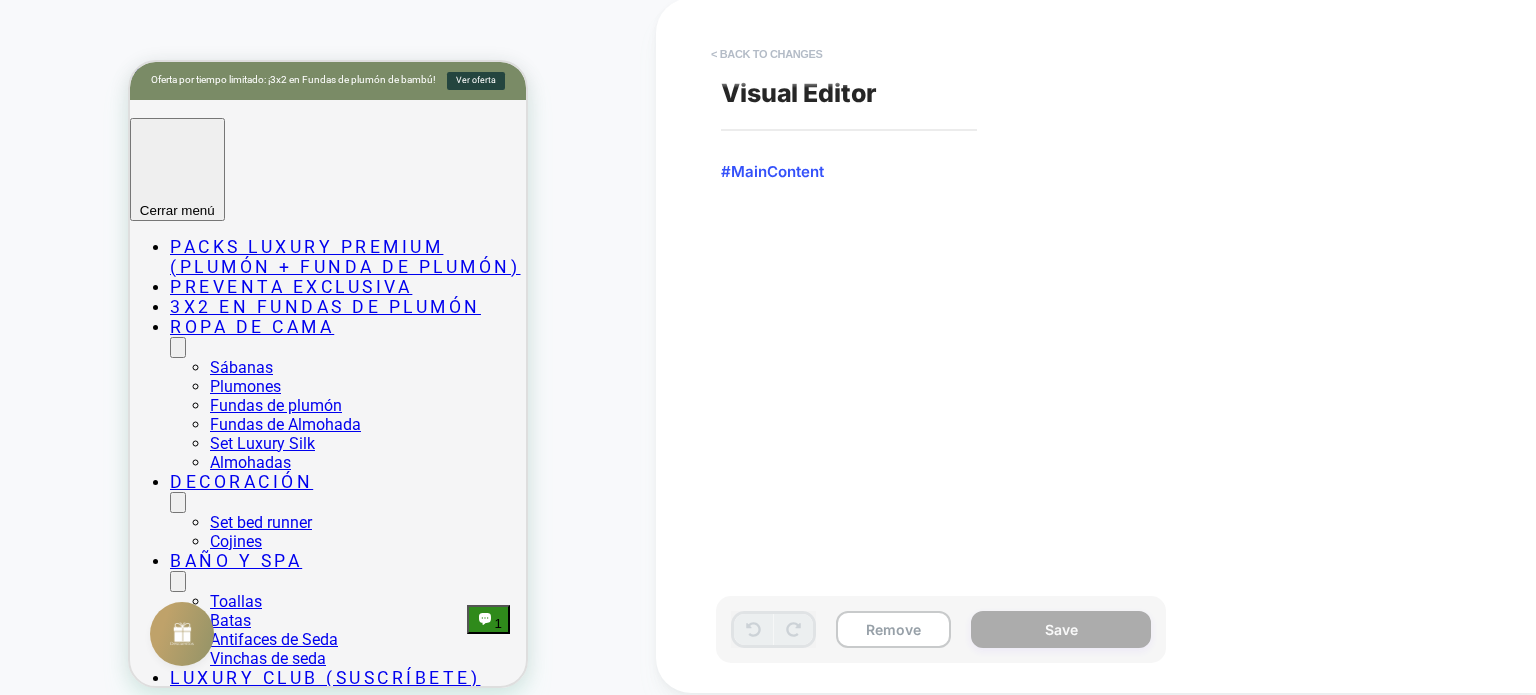 click on "< Back to changes" at bounding box center (767, 54) 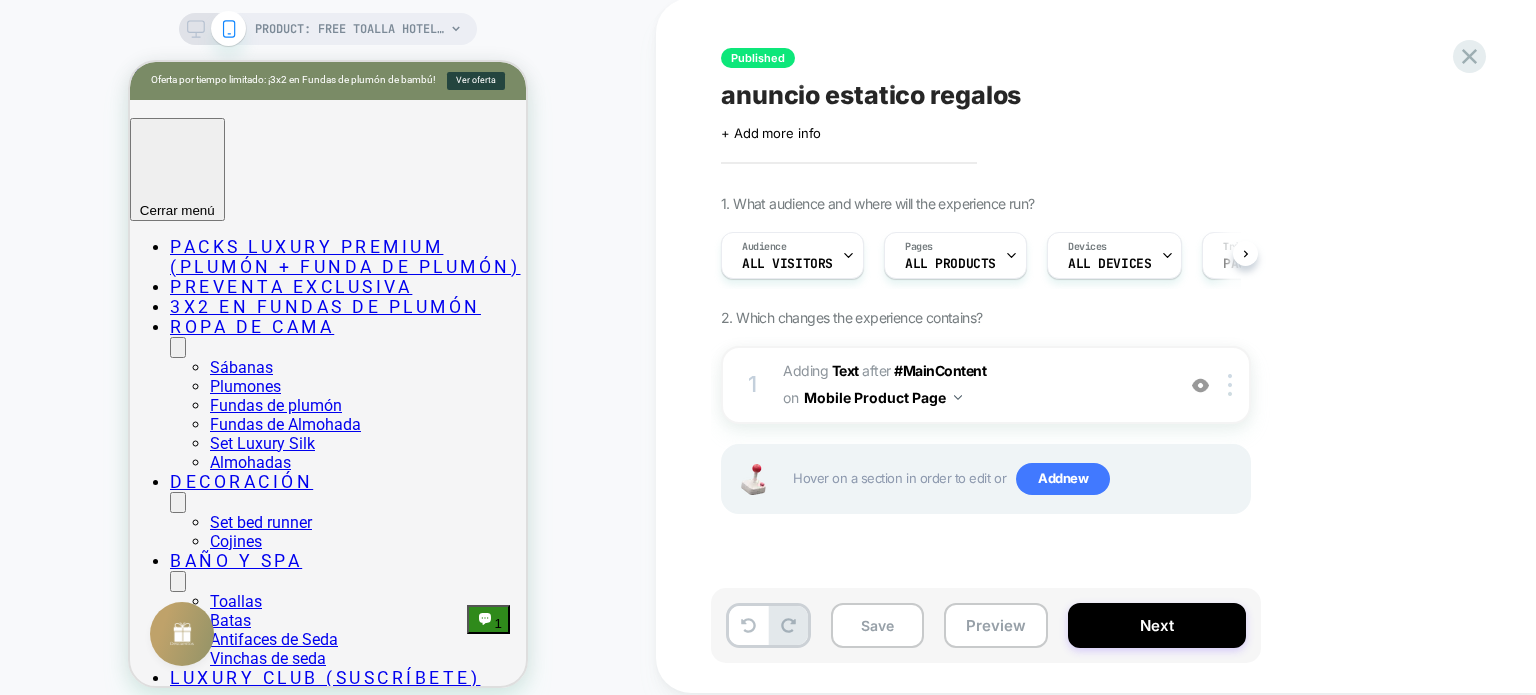 scroll, scrollTop: 0, scrollLeft: 0, axis: both 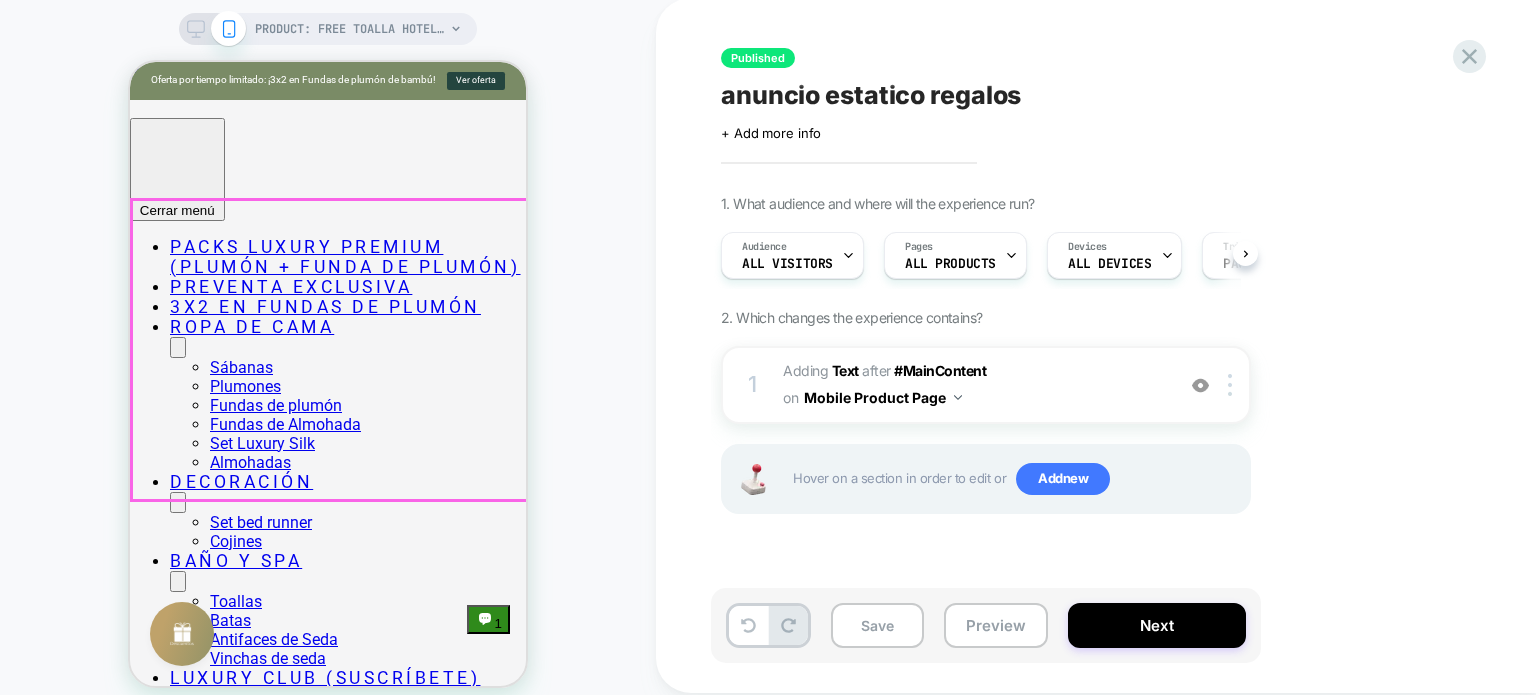 click at bounding box center [328, 2730] 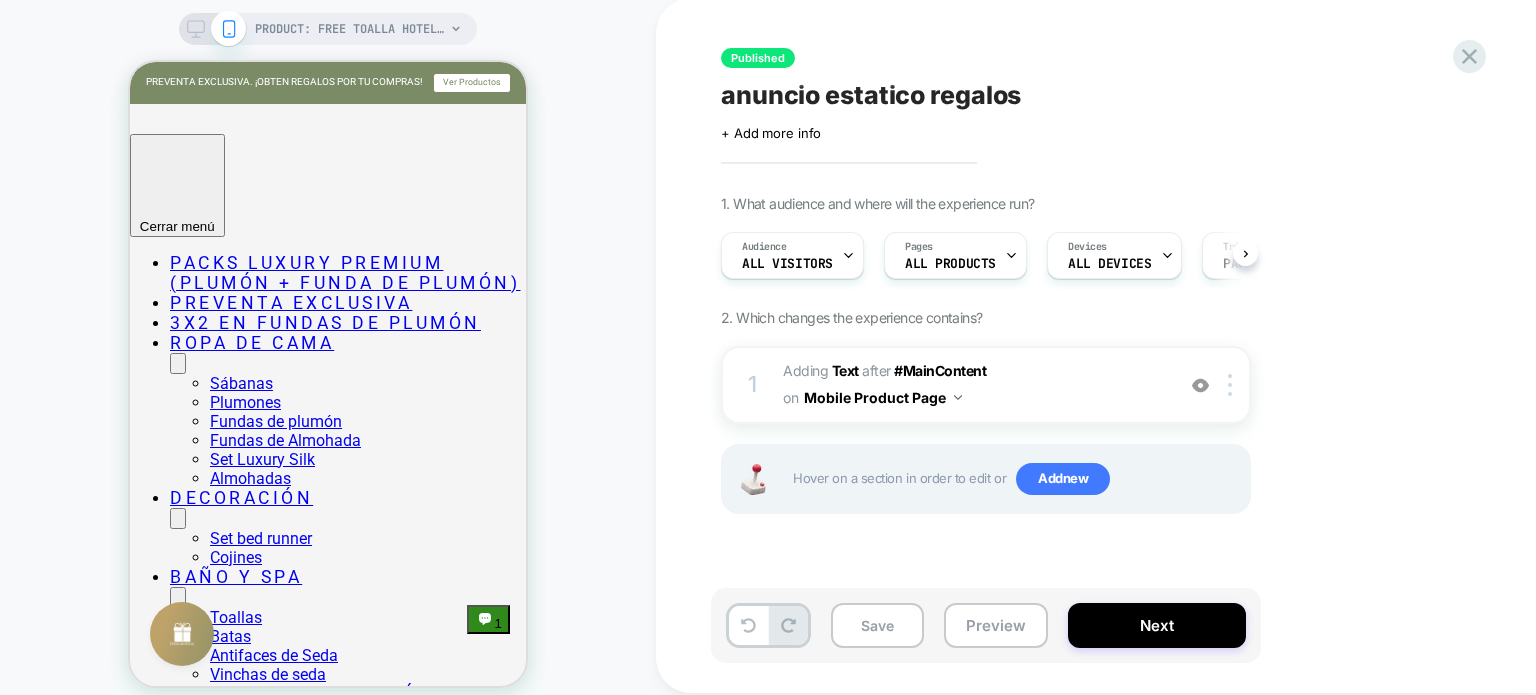 click on "PRODUCT: Free Toalla Hotelera de Mano [docapp gift blanca] PRODUCT: Free Toalla Hotelera de Mano [docapp gift blanca]" at bounding box center (328, 358) 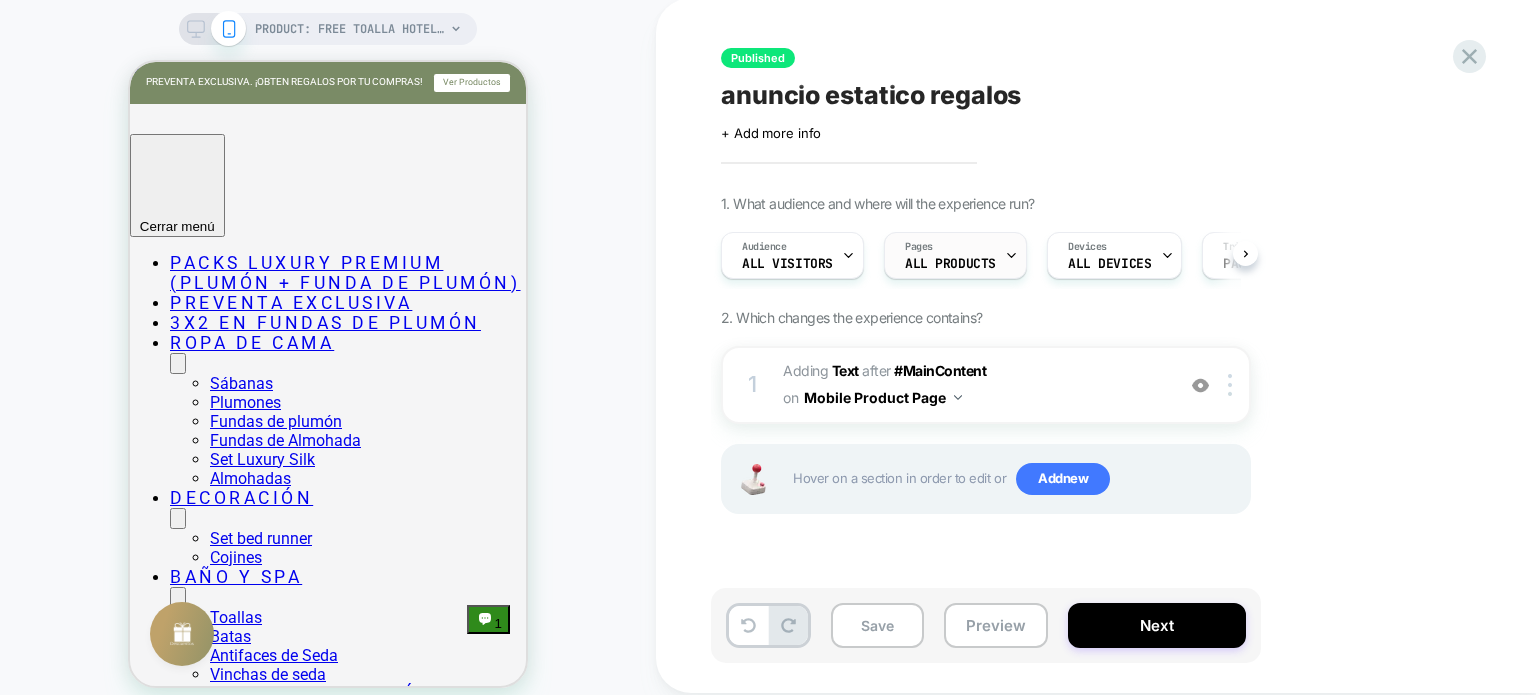 click on "ALL PRODUCTS" at bounding box center [950, 264] 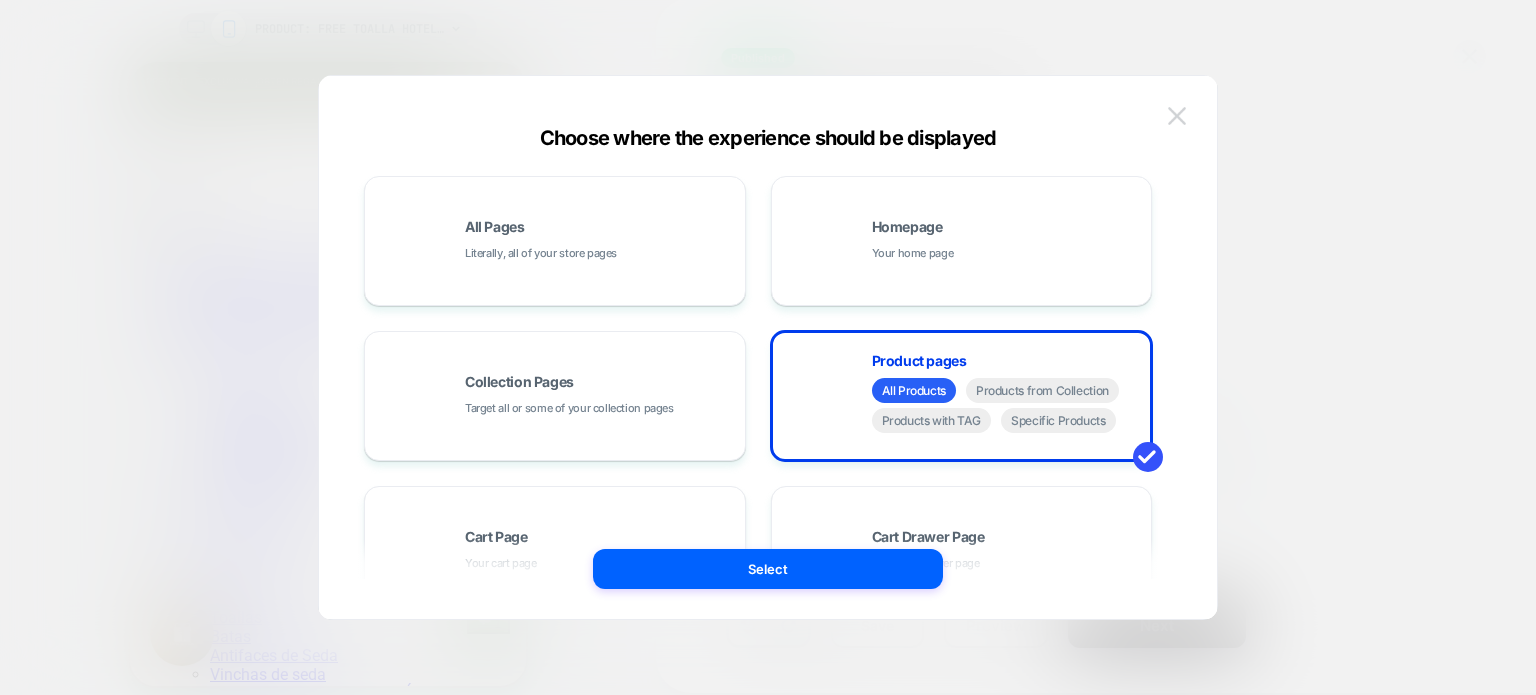 click at bounding box center (1177, 116) 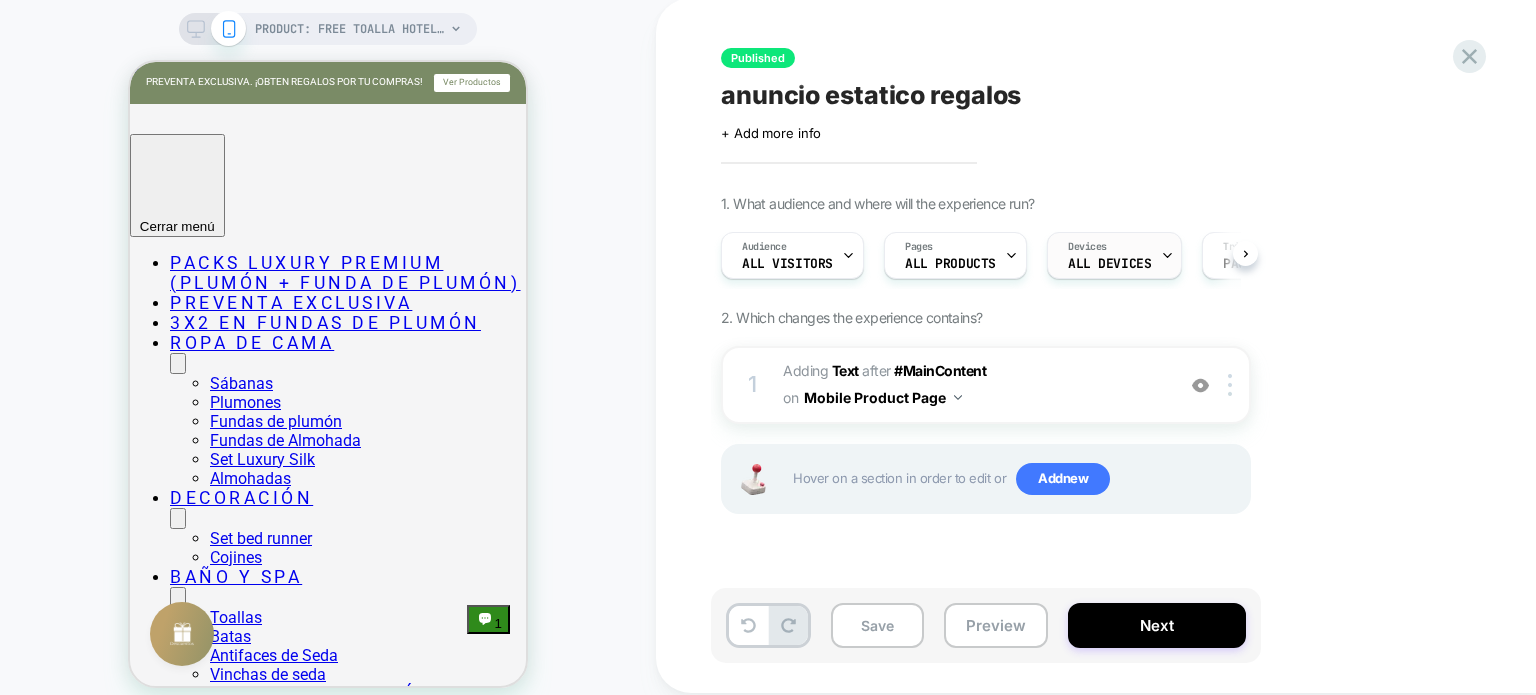 click 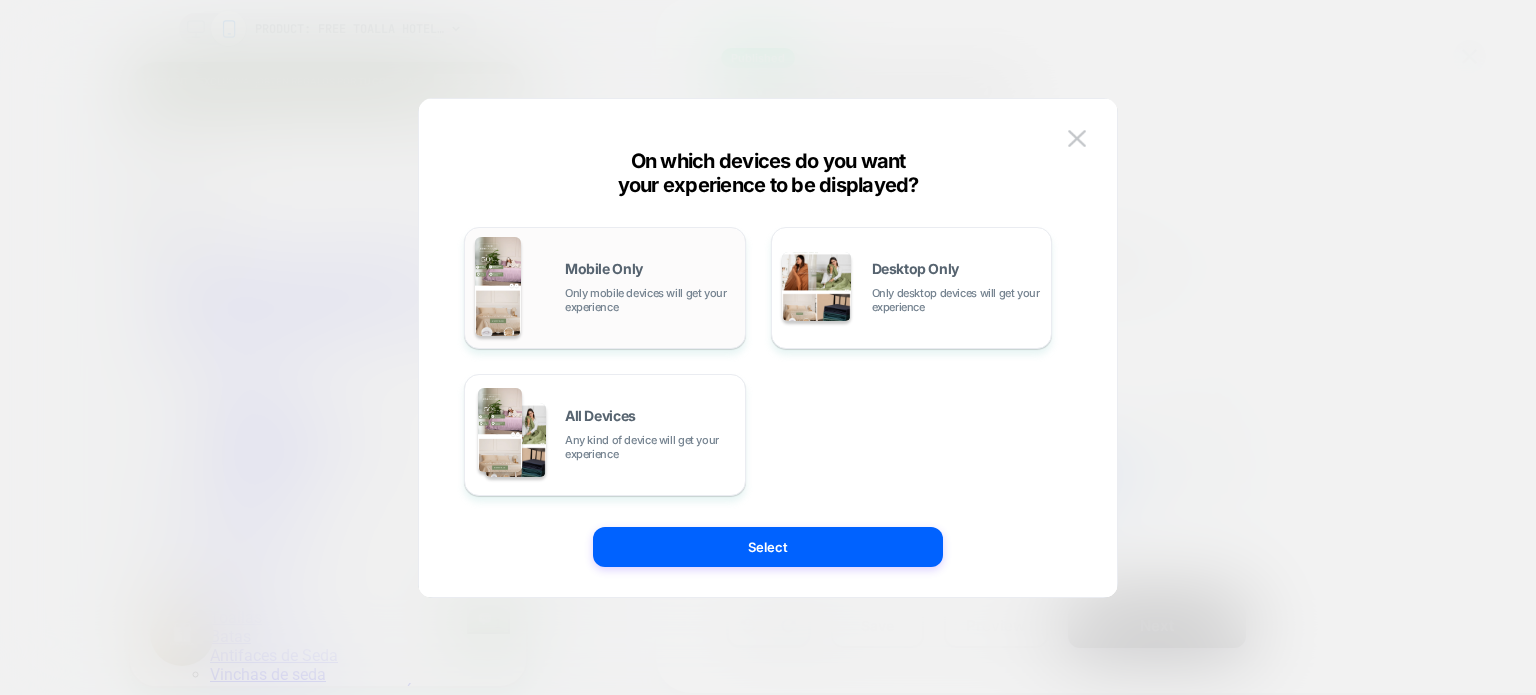 click on "Only mobile devices will get your experience" at bounding box center [650, 300] 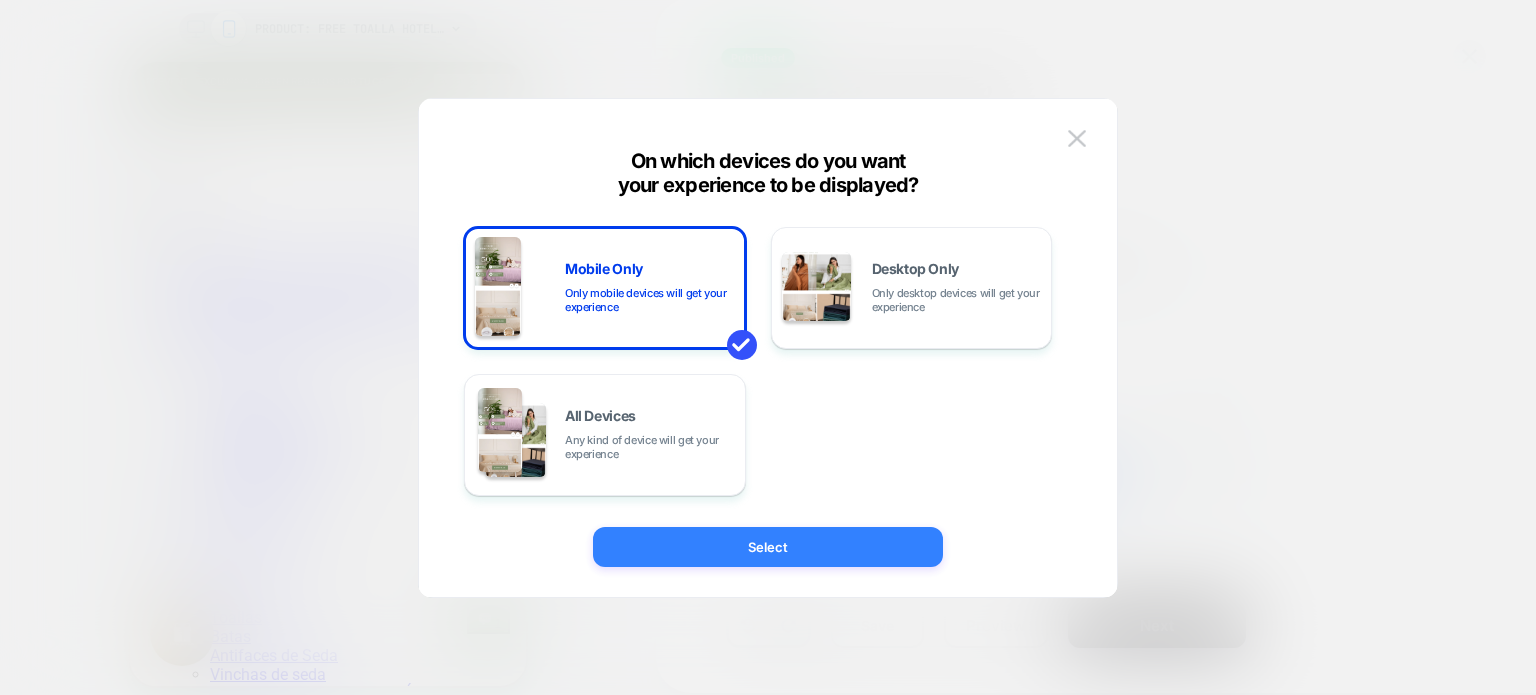 click on "Select" at bounding box center (768, 547) 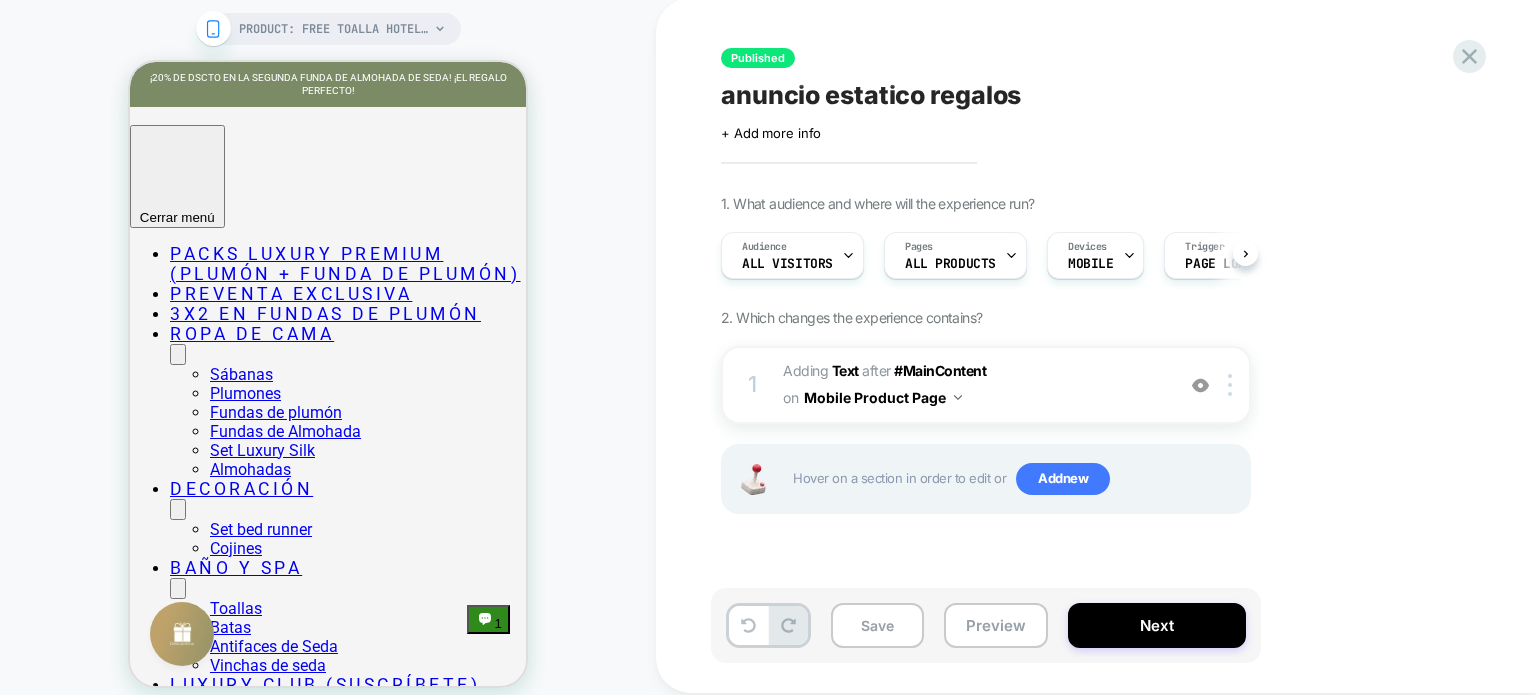 click 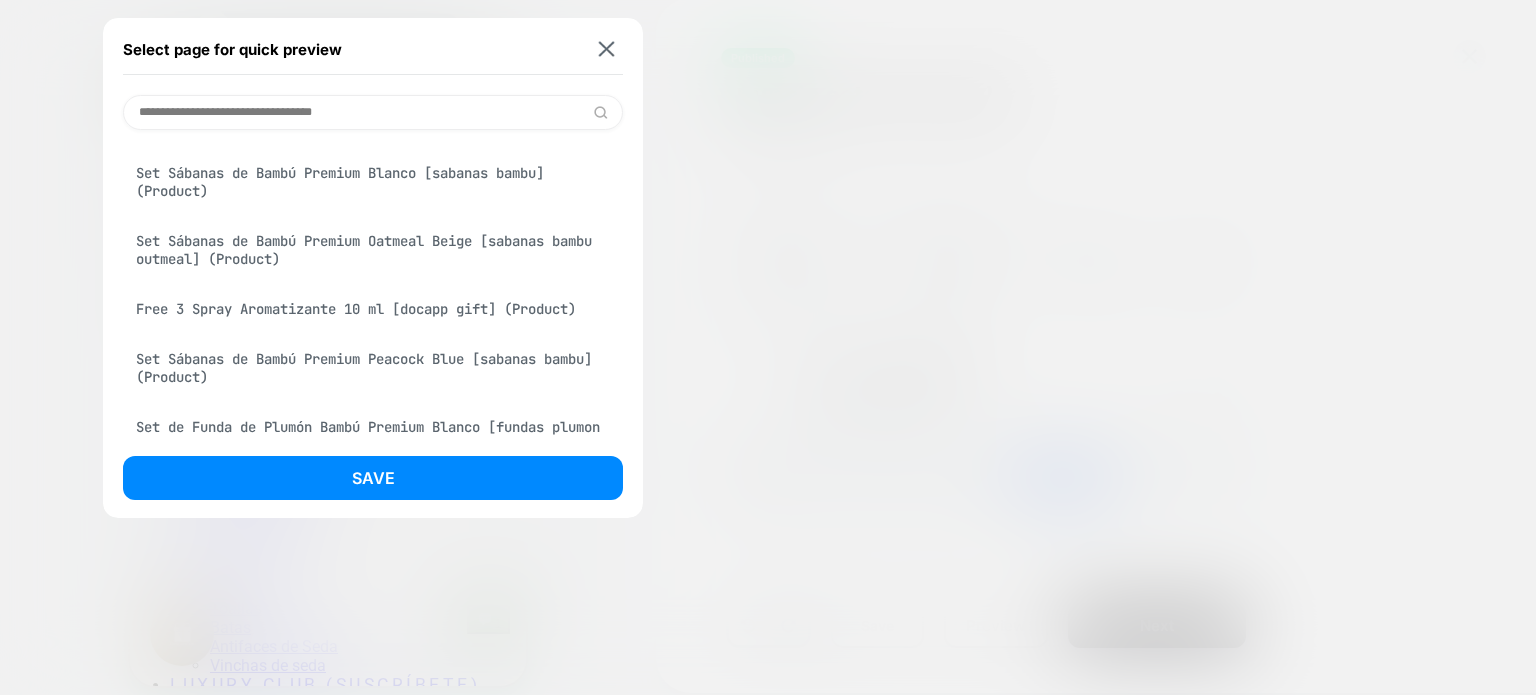 scroll, scrollTop: 200, scrollLeft: 0, axis: vertical 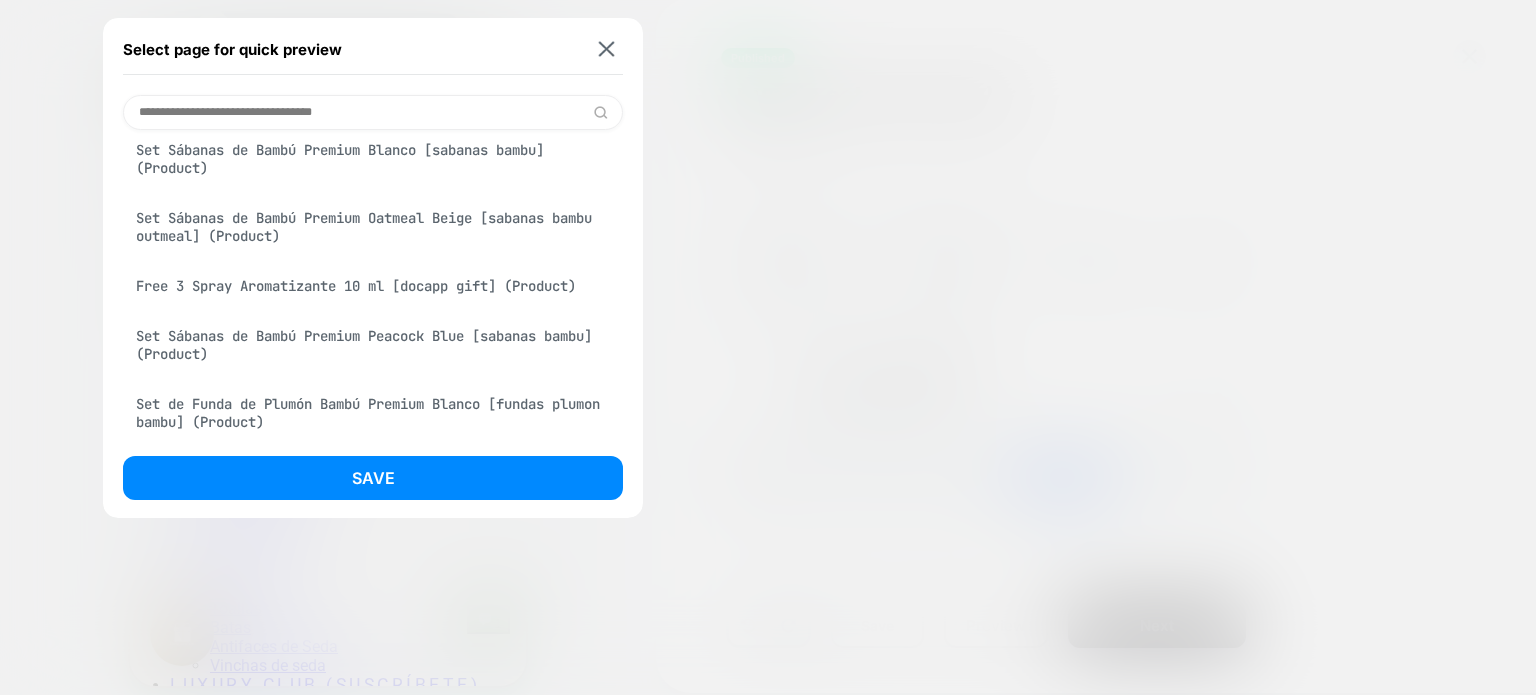 click on "Set Sábanas de Bambú Premium Oatmeal Beige [sabanas bambu outmeal] (Product)" at bounding box center (373, 227) 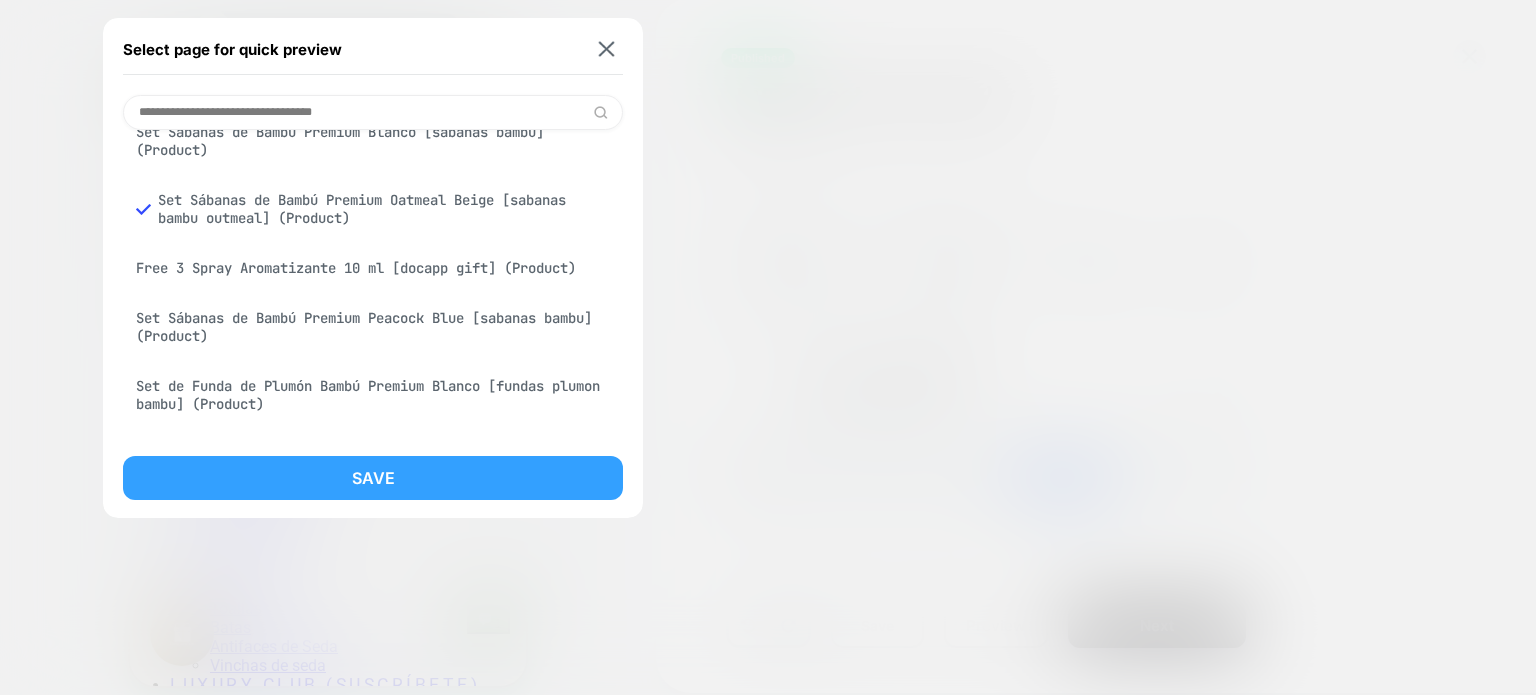click on "Save" at bounding box center [373, 478] 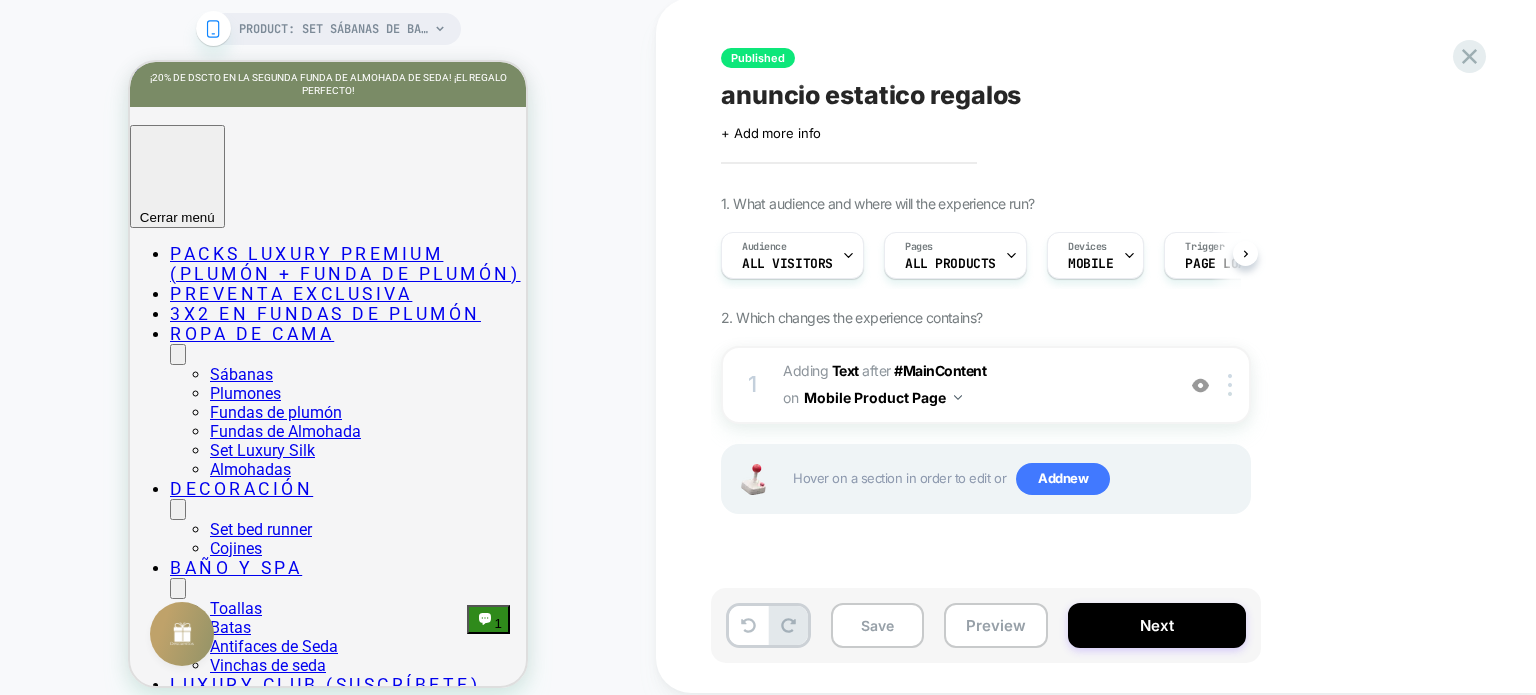 scroll, scrollTop: 0, scrollLeft: 1, axis: horizontal 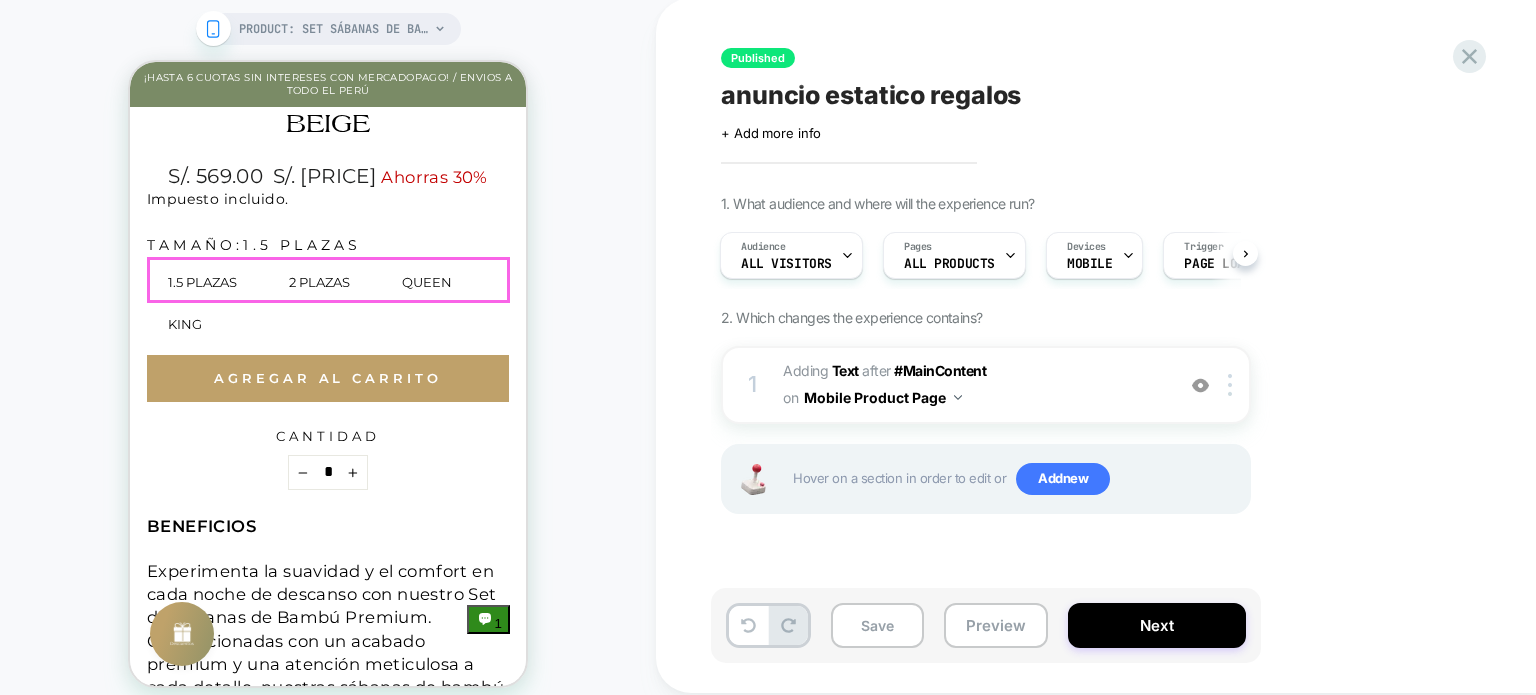click on "Agregar al carrito" at bounding box center (328, 378) 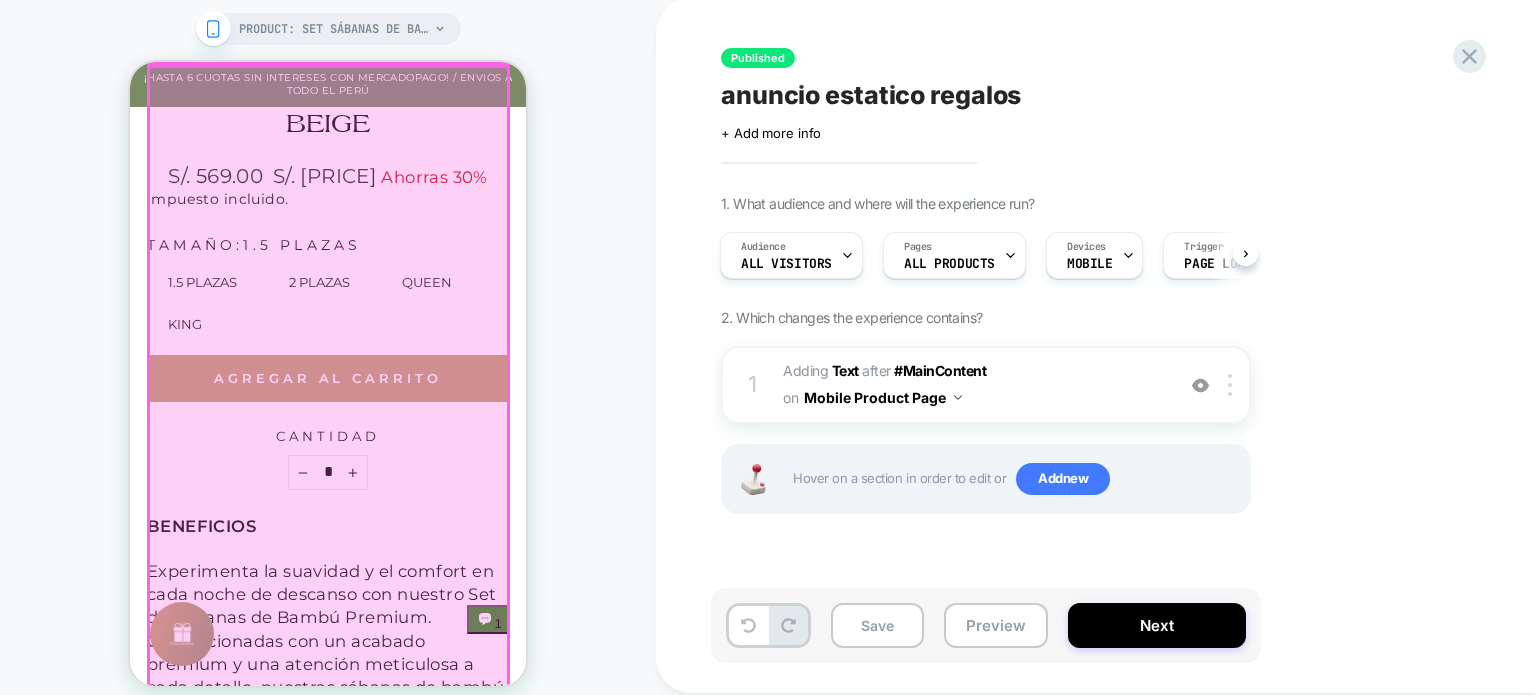 click at bounding box center [328, 1030] 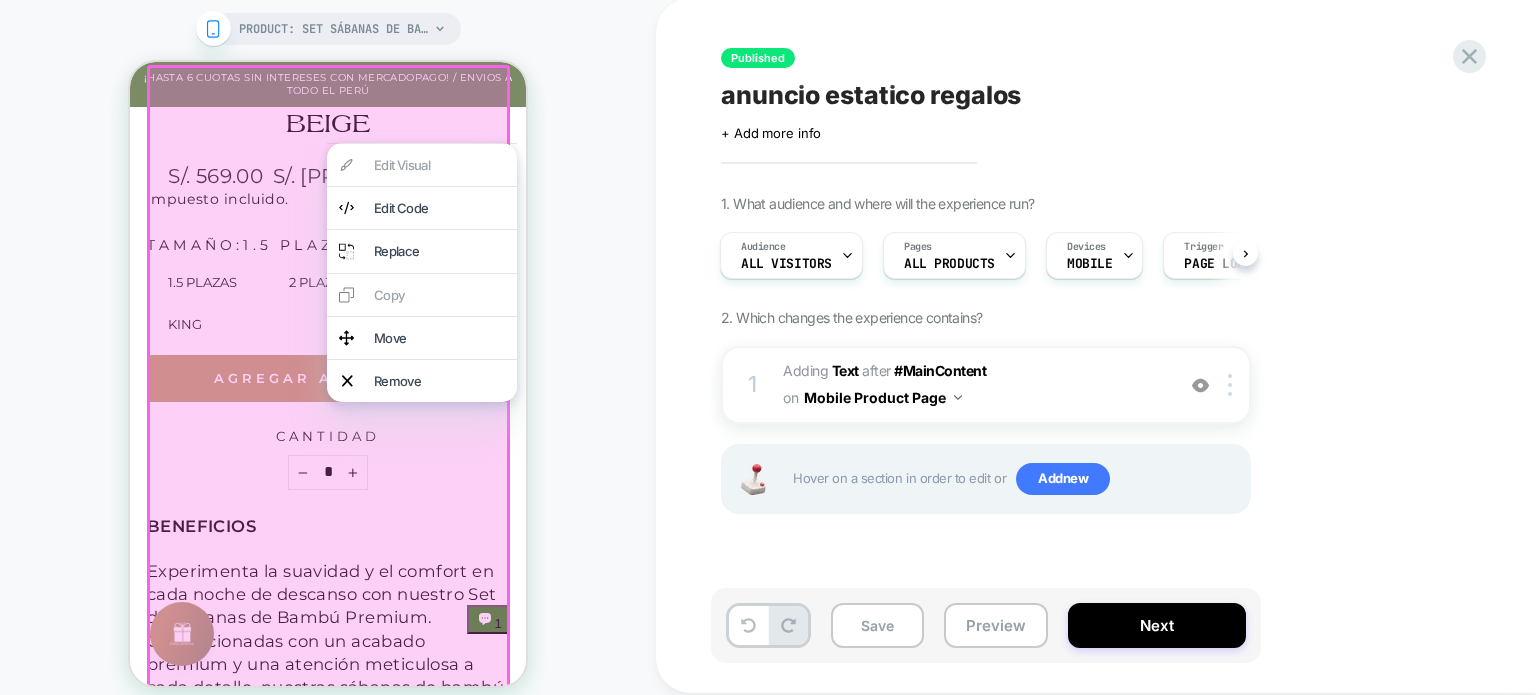 click on "PRODUCT: Set Sábanas de Bambú Premium Oatmeal Beige [sabanas bambu outmeal] PRODUCT: Set Sábanas de Bambú Premium Oatmeal Beige [sabanas bambu outmeal]" at bounding box center (328, 358) 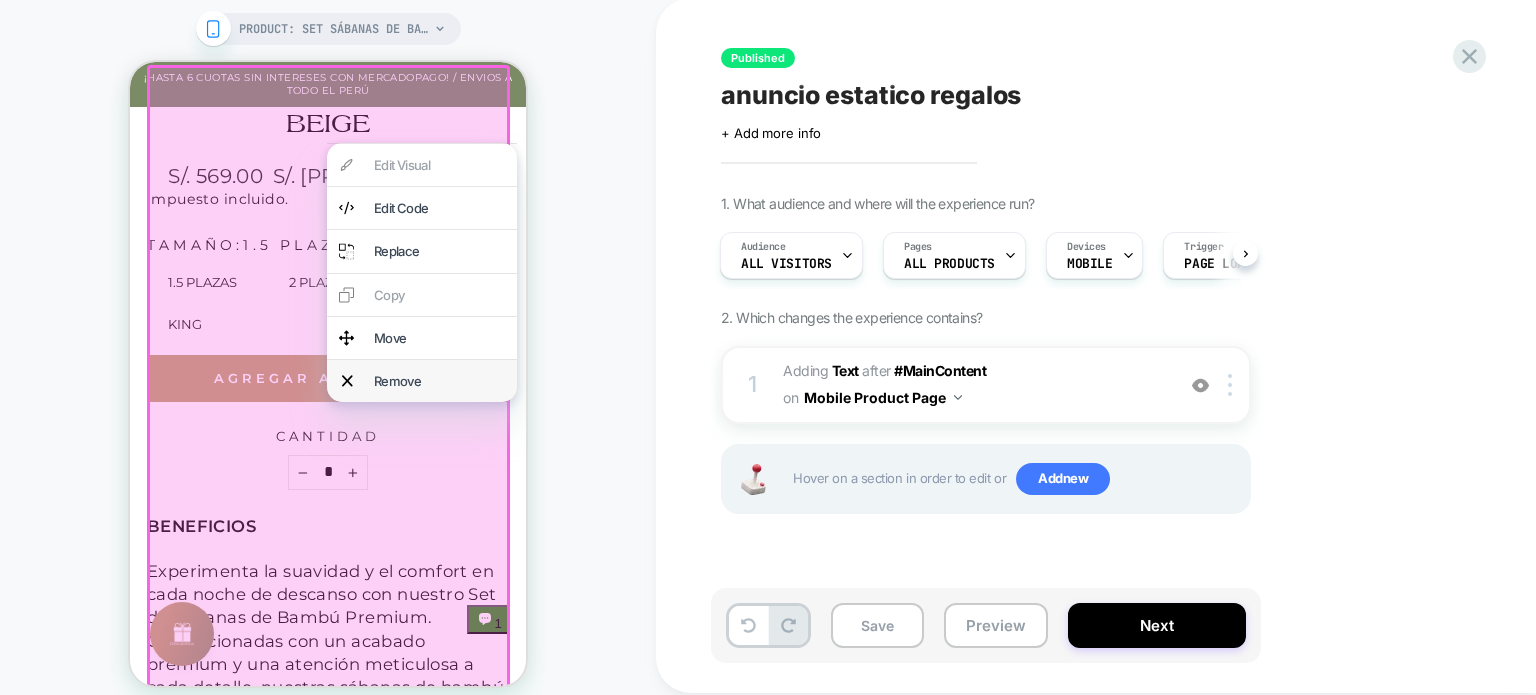click on "Remove" at bounding box center (422, 381) 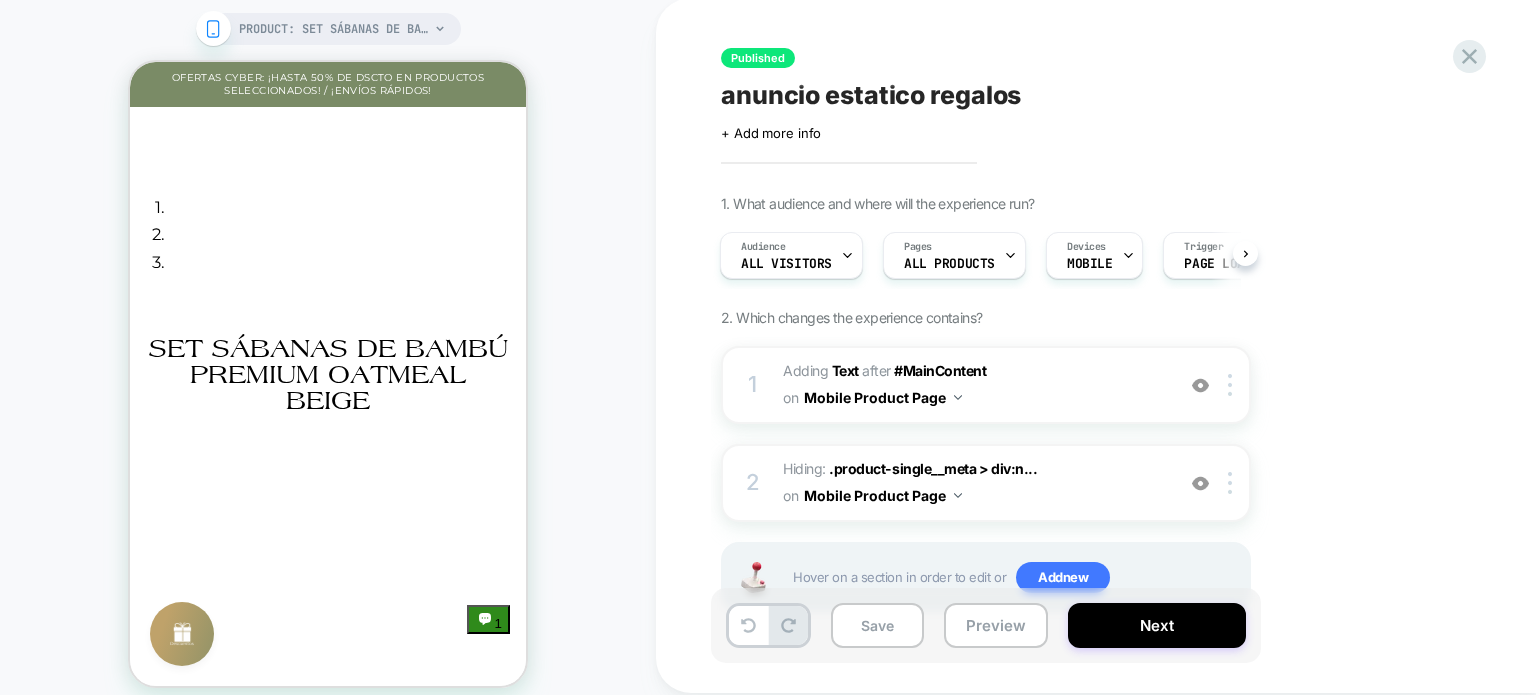 scroll, scrollTop: 200, scrollLeft: 0, axis: vertical 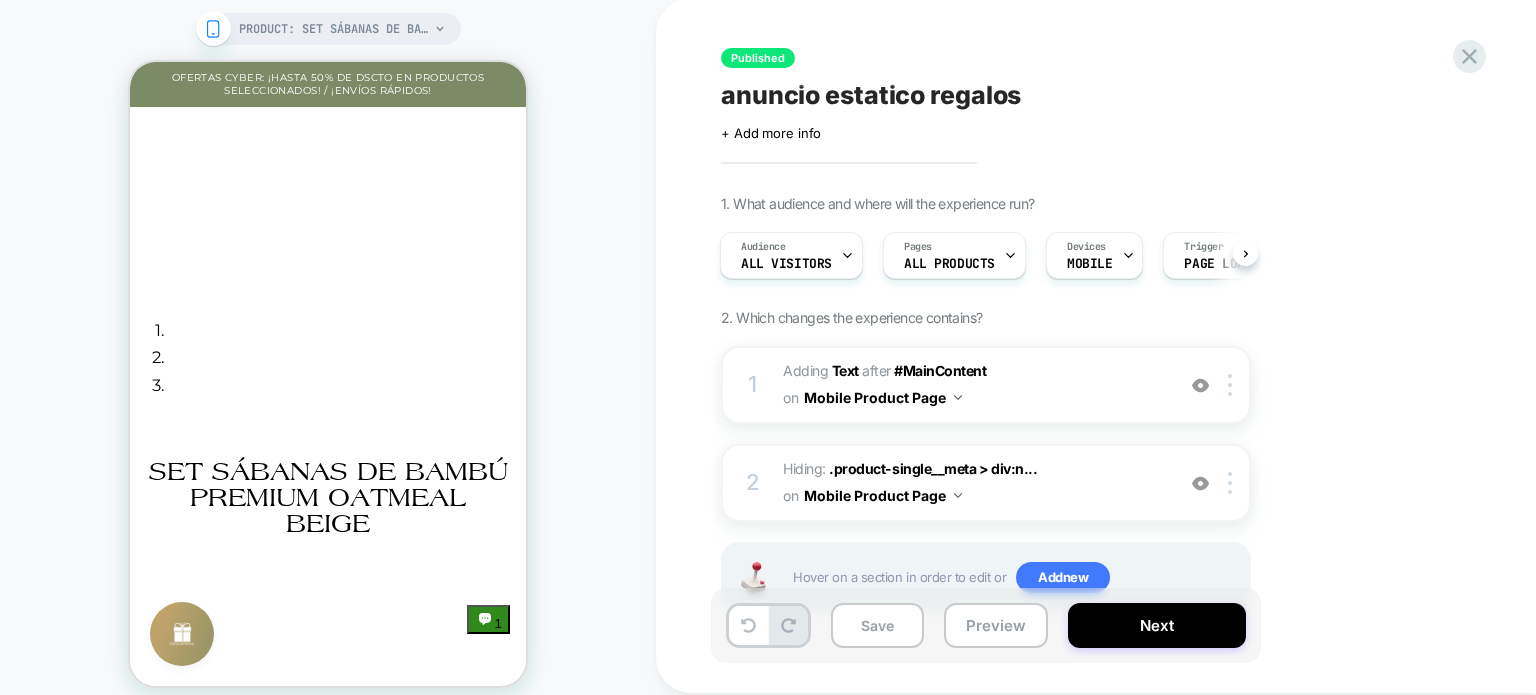 click on "PRODUCT: Set Sábanas de Bambú Premium Oatmeal Beige [sabanas bambu outmeal] PRODUCT: Set Sábanas de Bambú Premium Oatmeal Beige [sabanas bambu outmeal]" at bounding box center (328, 358) 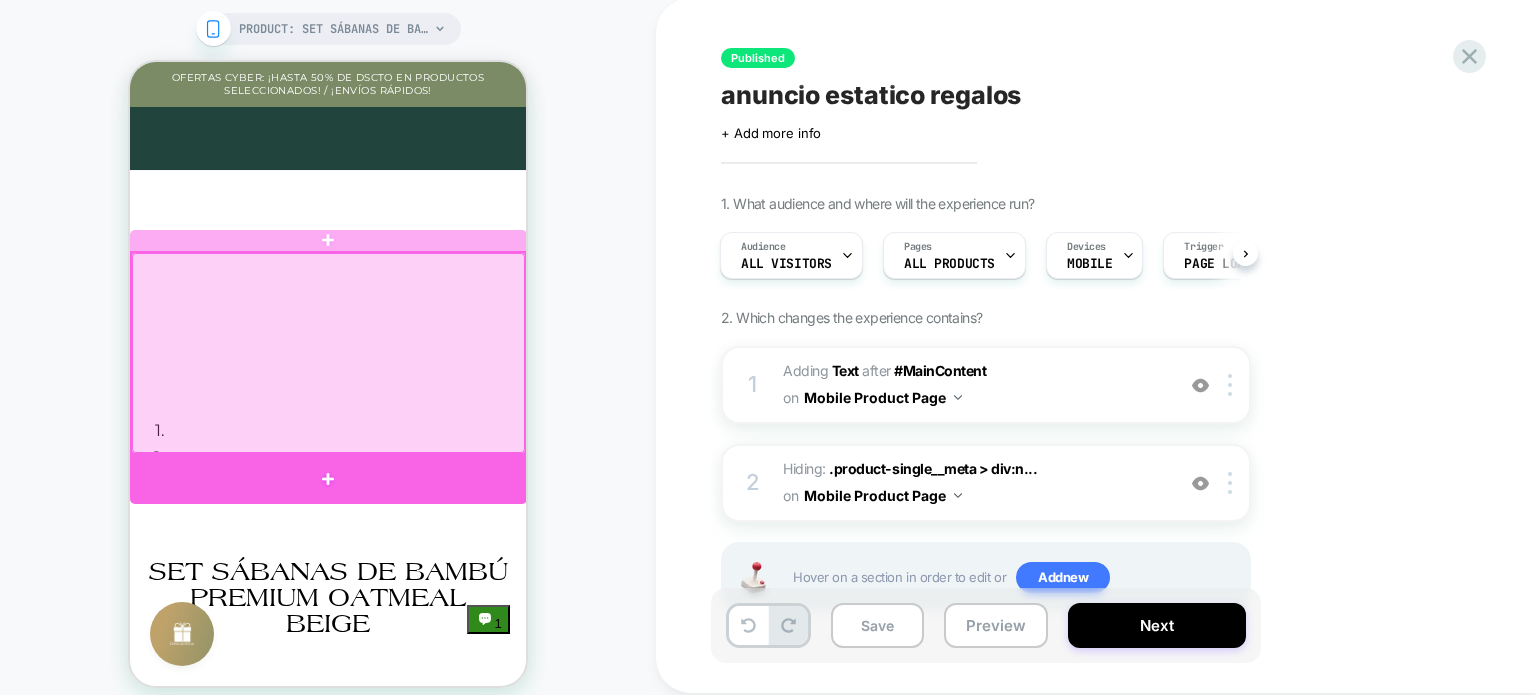 scroll, scrollTop: 0, scrollLeft: 0, axis: both 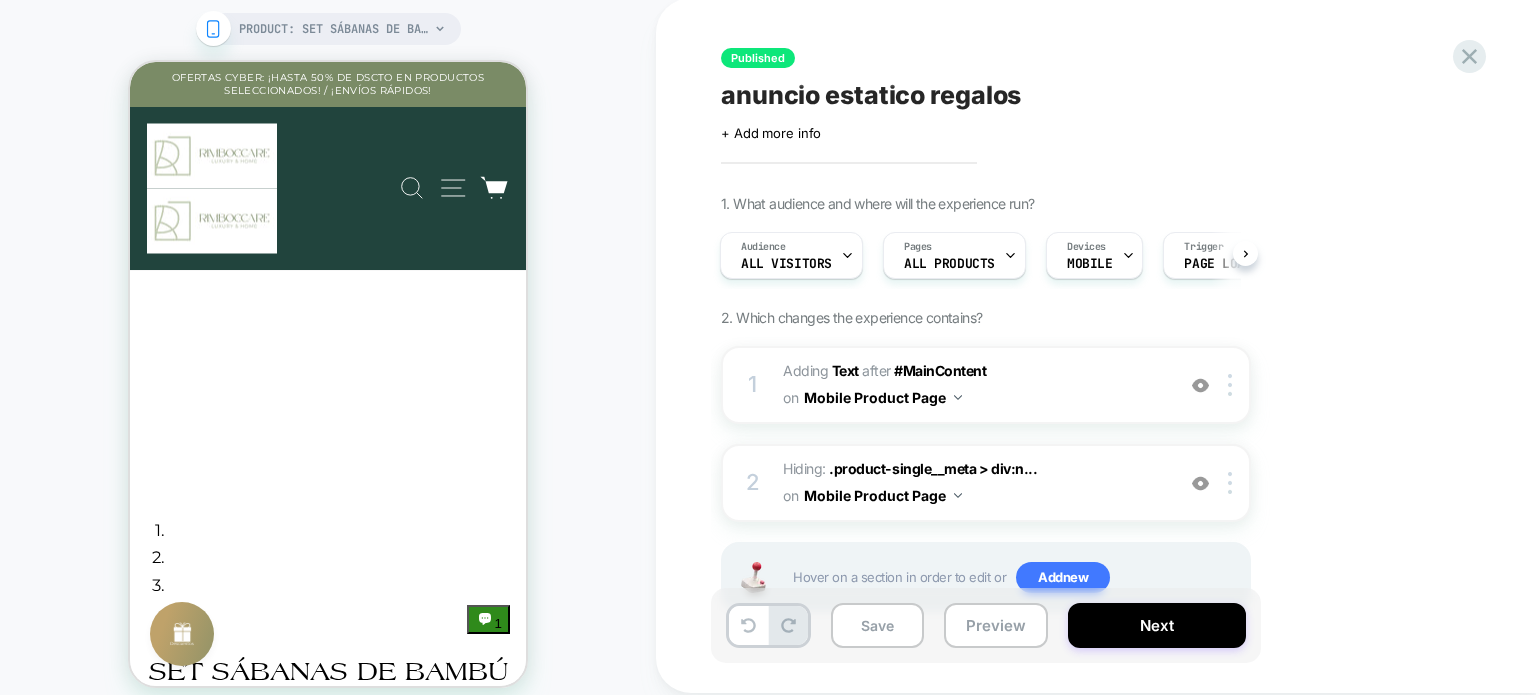 click on "PRODUCT: Set Sábanas de Bambú Premium Oatmeal Beige [sabanas bambu outmeal] PRODUCT: Set Sábanas de Bambú Premium Oatmeal Beige [sabanas bambu outmeal]" at bounding box center (328, 358) 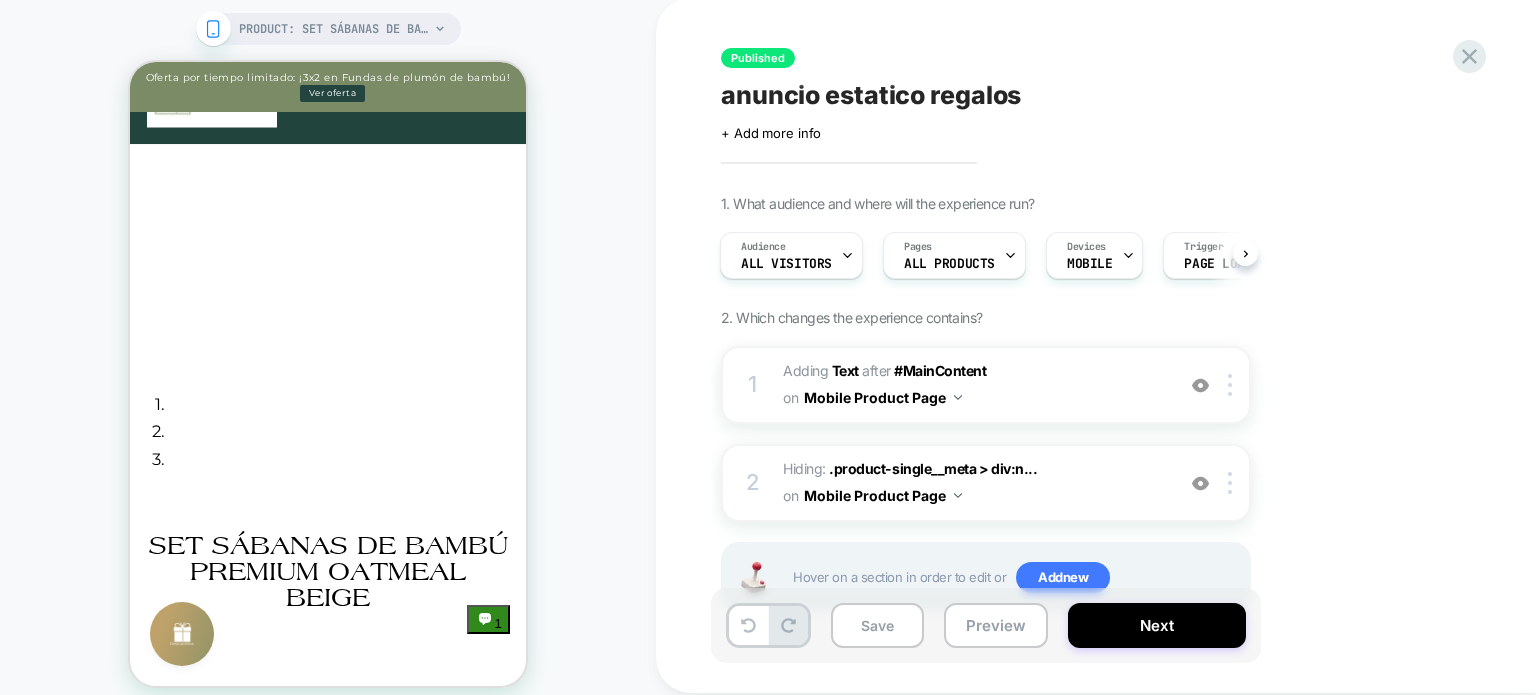 scroll, scrollTop: 0, scrollLeft: 0, axis: both 